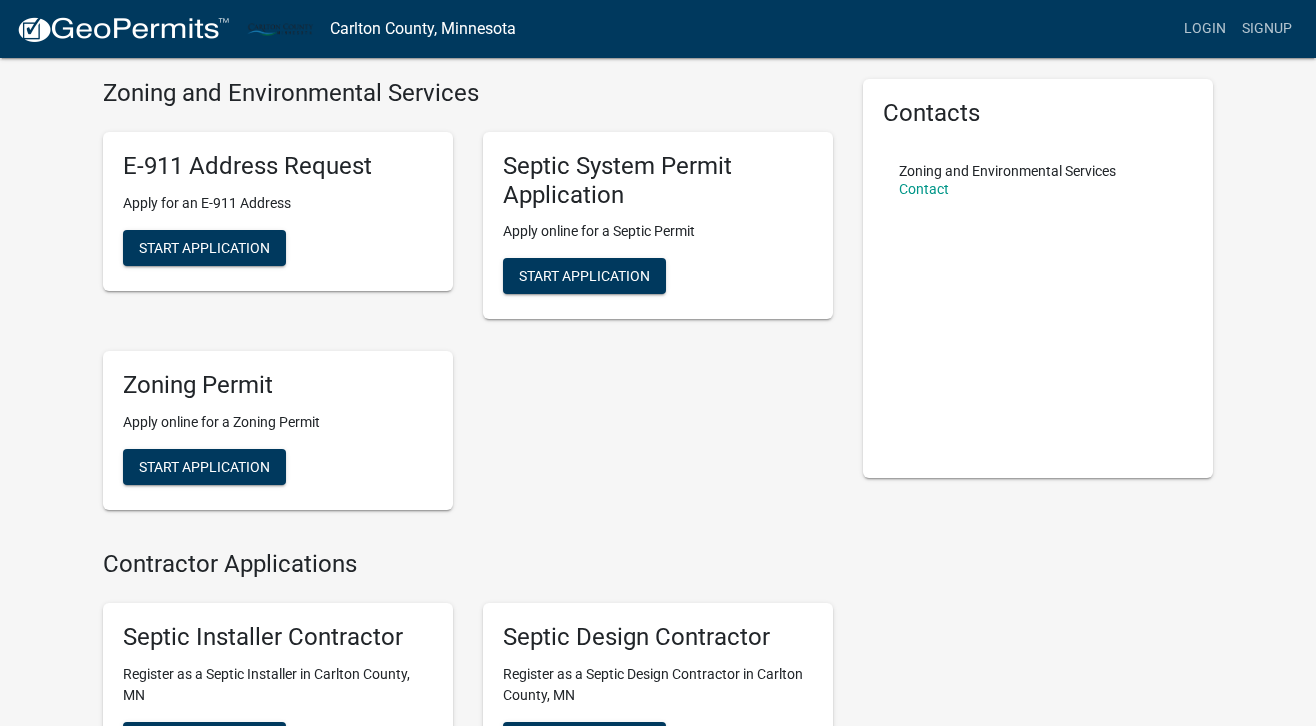scroll, scrollTop: 64, scrollLeft: 0, axis: vertical 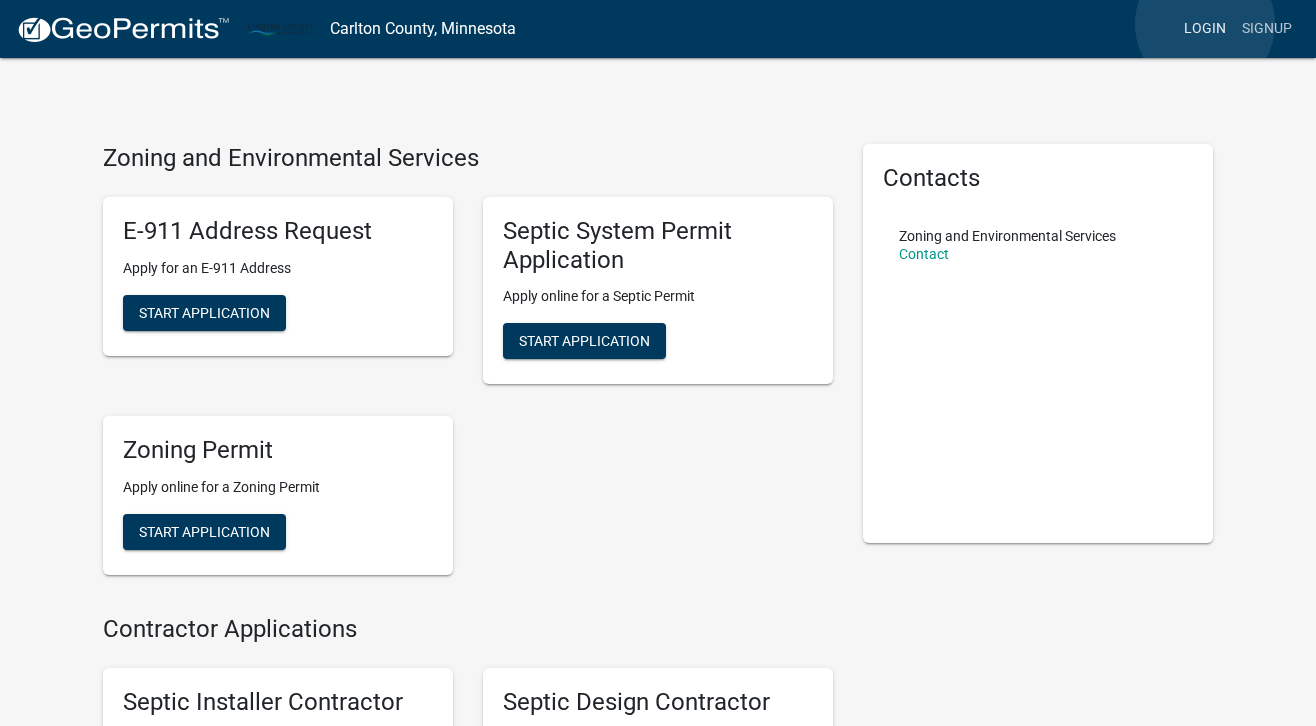 click on "Login" at bounding box center (1205, 29) 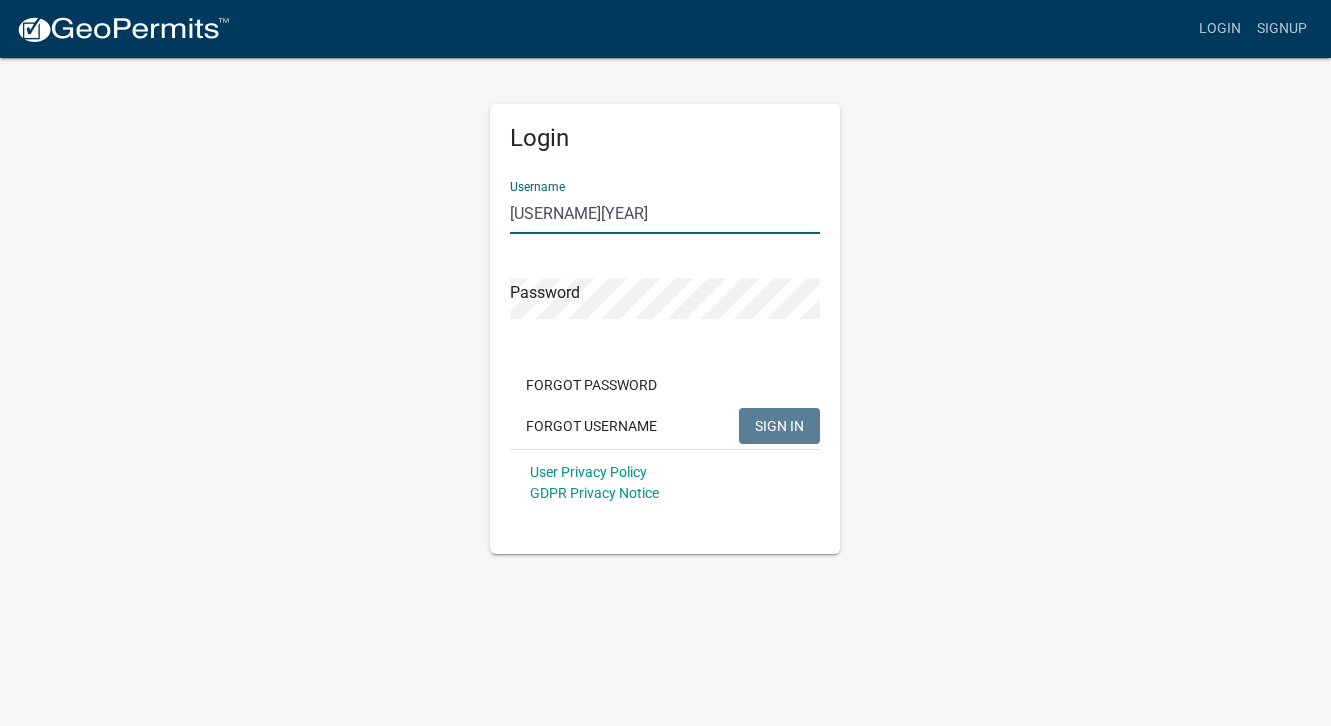 type on "[USERNAME]" 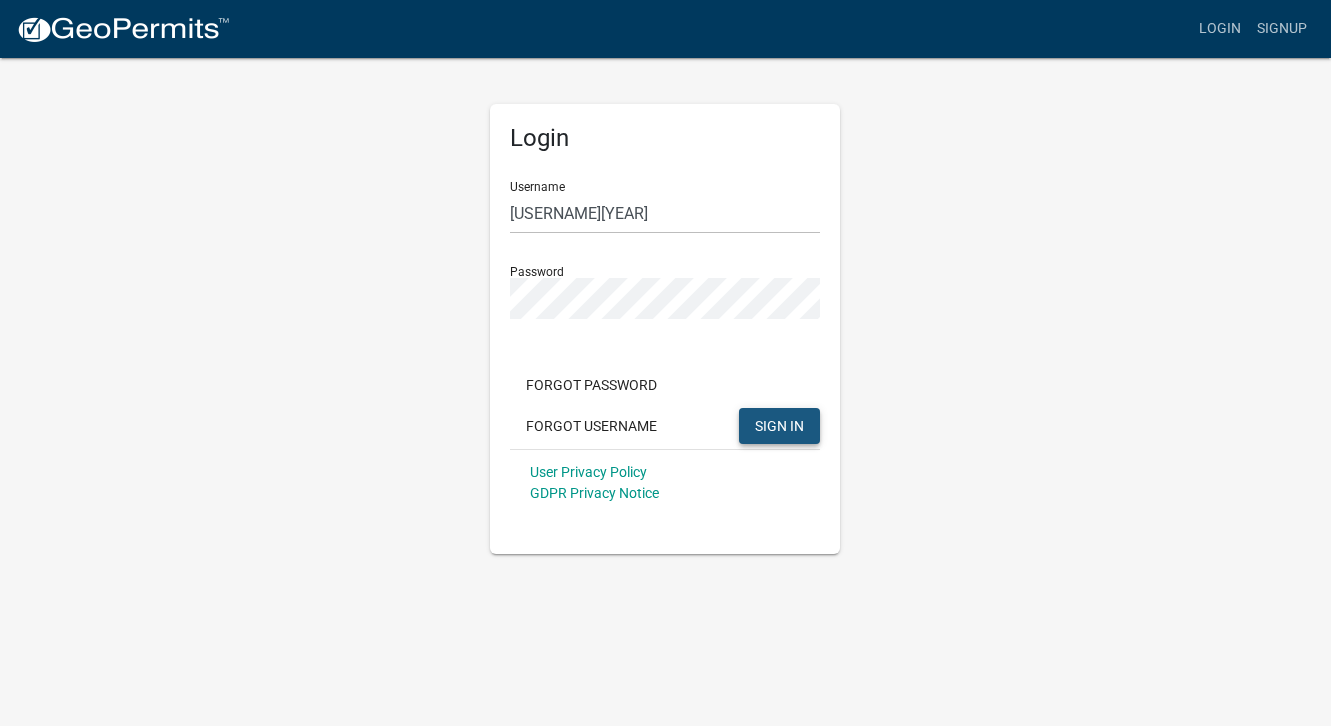 click on "SIGN IN" 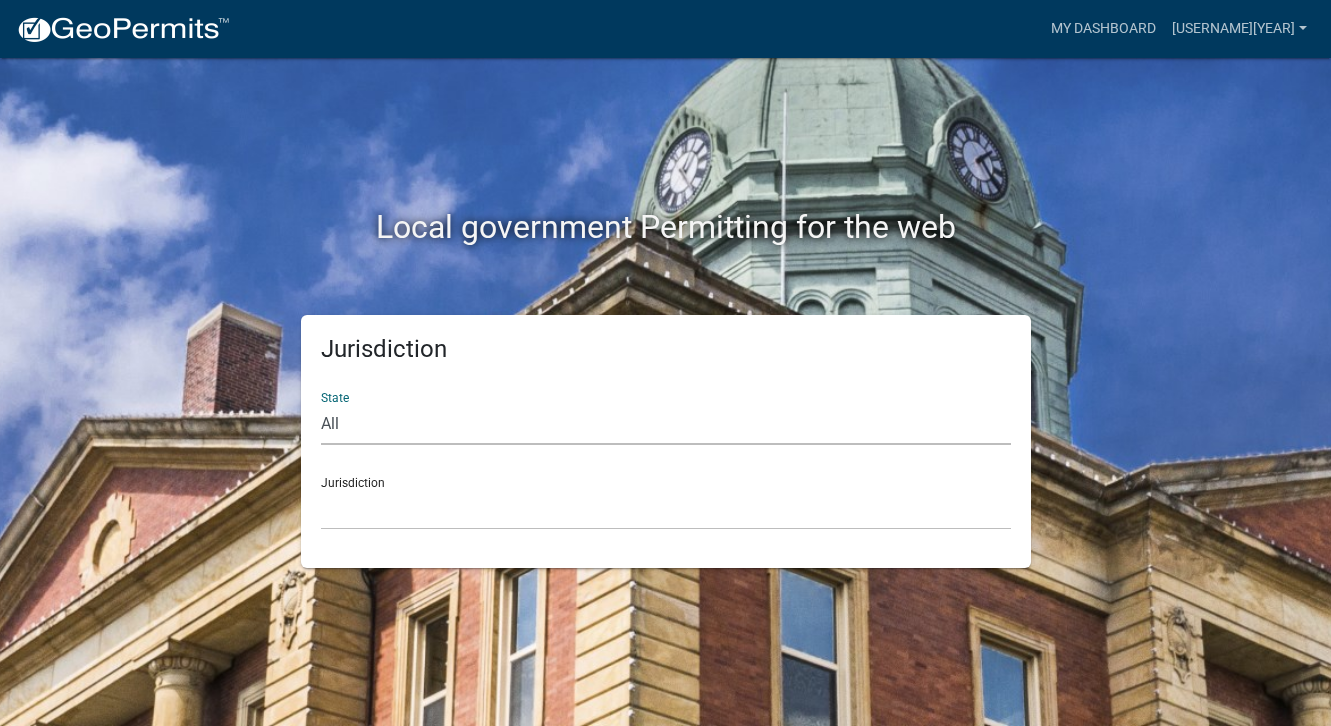 select on "Minnesota" 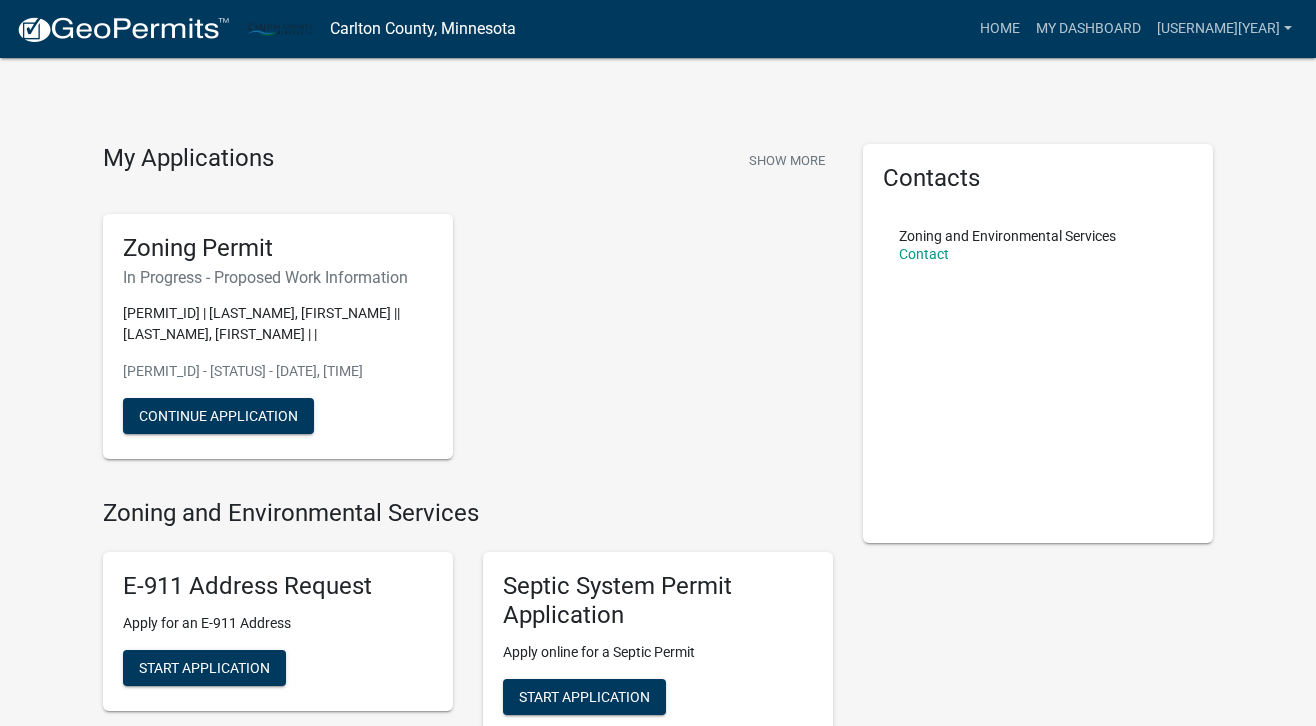click on "Zoning Permit    In Progress - Proposed Work Information  63-022-0485 | MILLER, TAYLOR K || SOUKKALA, CHASE A |  |   ZP-NOT REVIEWED-435905 - Jun 13, 2025, 9:27:35 PM   Continue Application" 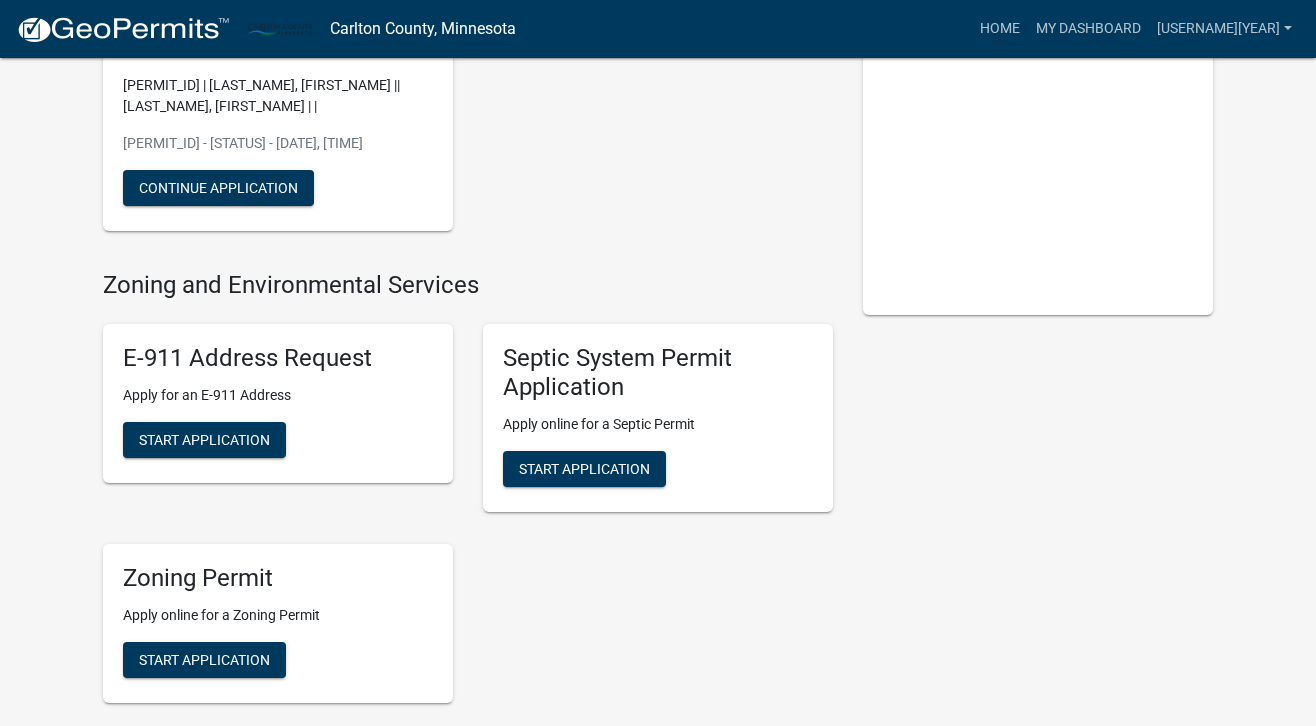 scroll, scrollTop: 210, scrollLeft: 0, axis: vertical 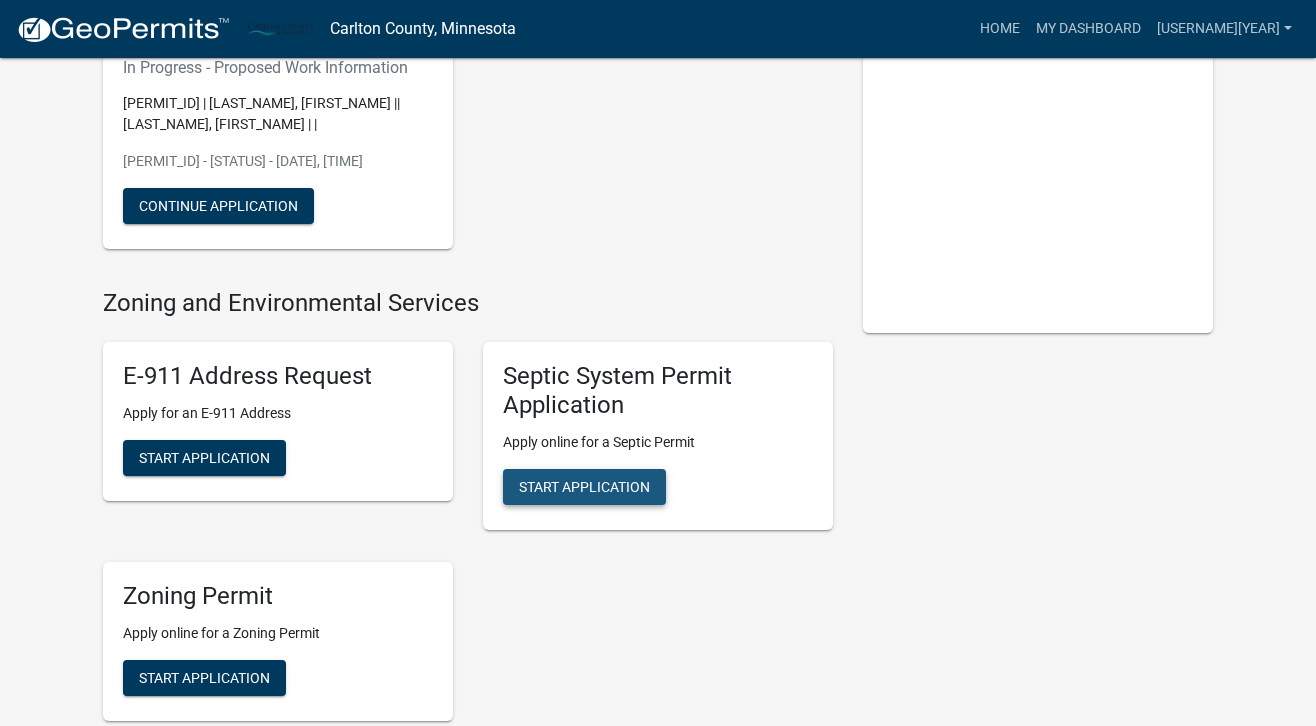 click on "Start Application" at bounding box center [584, 486] 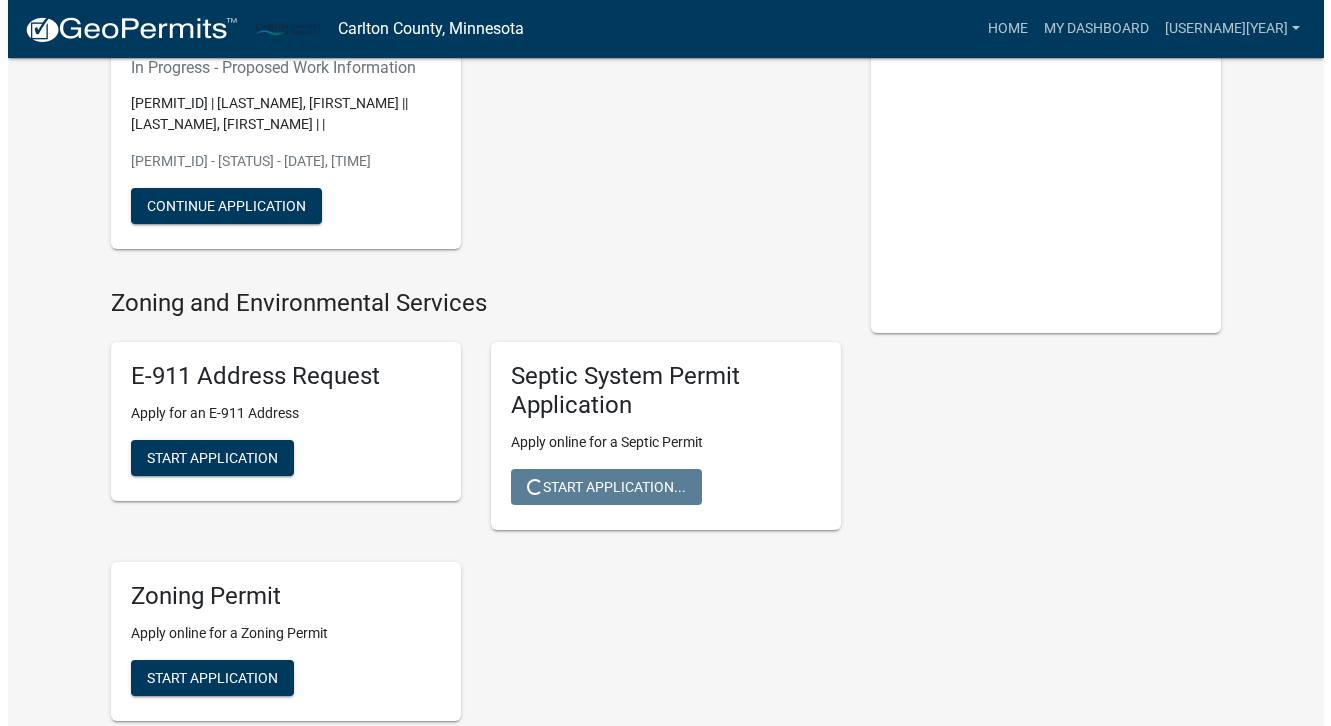 scroll, scrollTop: 0, scrollLeft: 0, axis: both 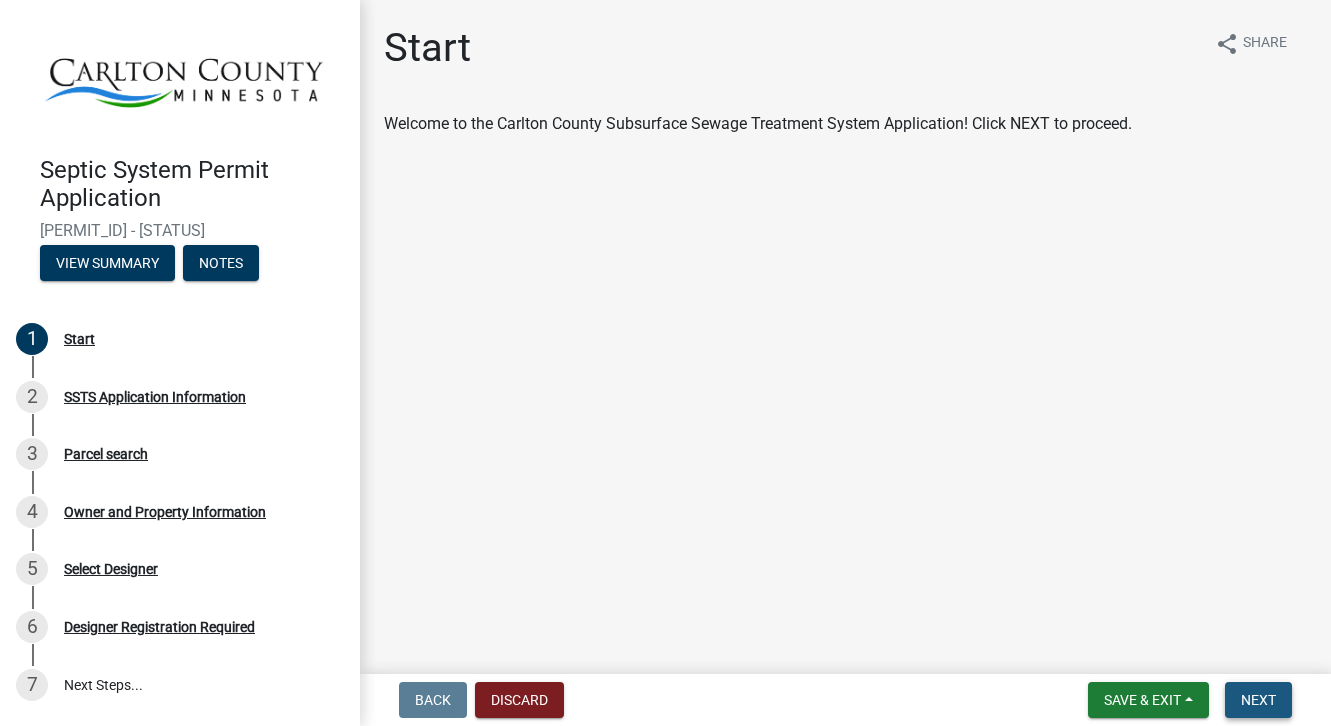 click on "Next" at bounding box center [1258, 700] 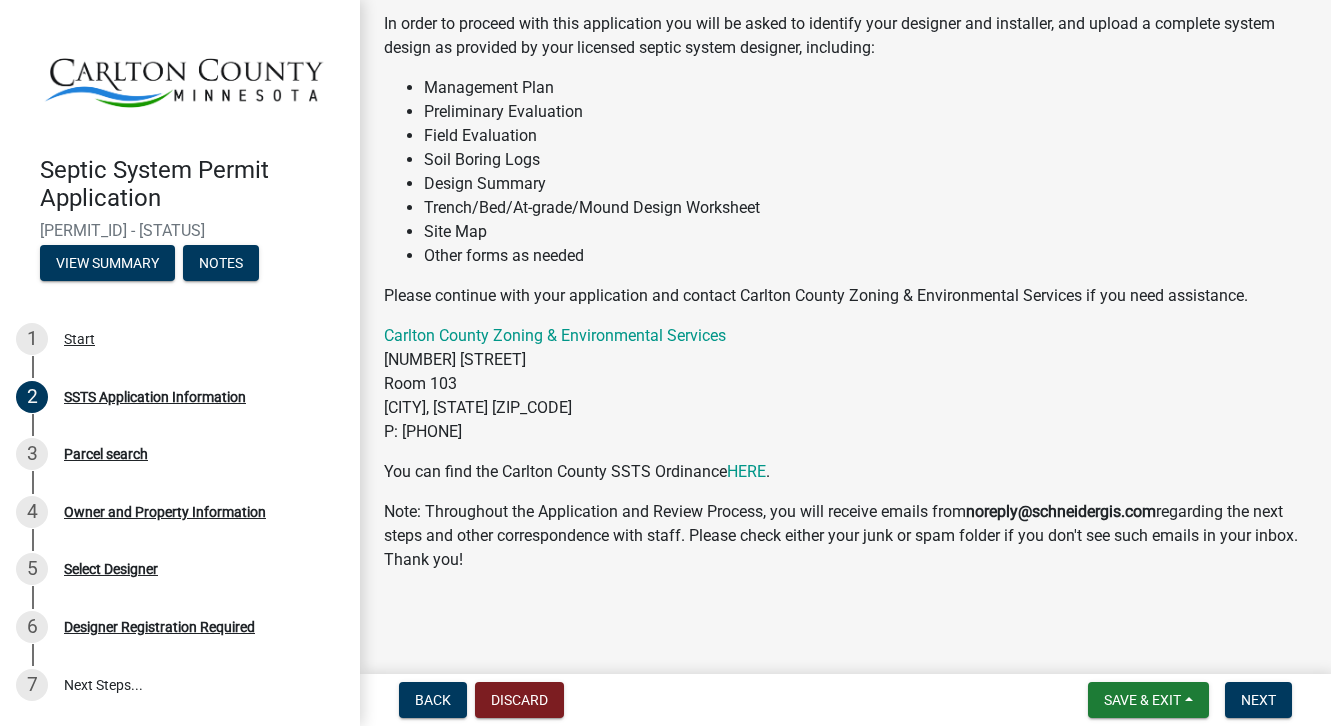 scroll, scrollTop: 224, scrollLeft: 0, axis: vertical 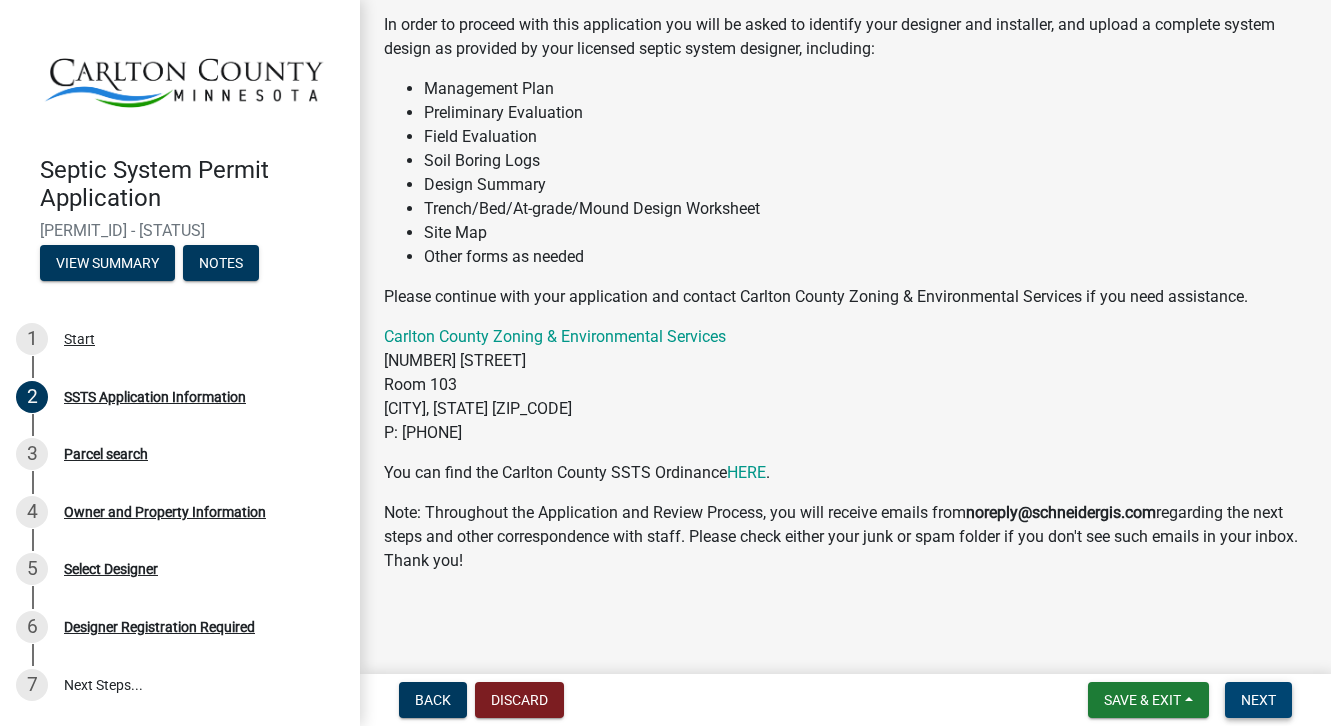 click on "Next" at bounding box center (1258, 700) 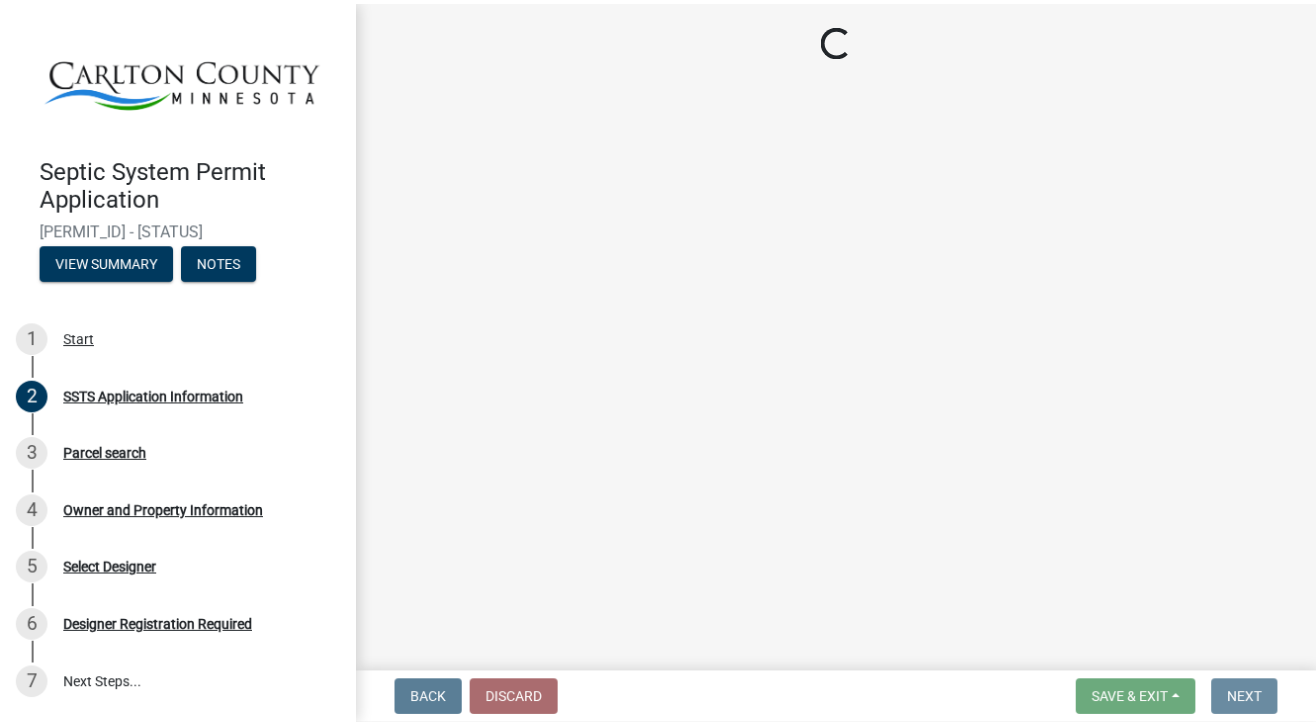 scroll, scrollTop: 0, scrollLeft: 0, axis: both 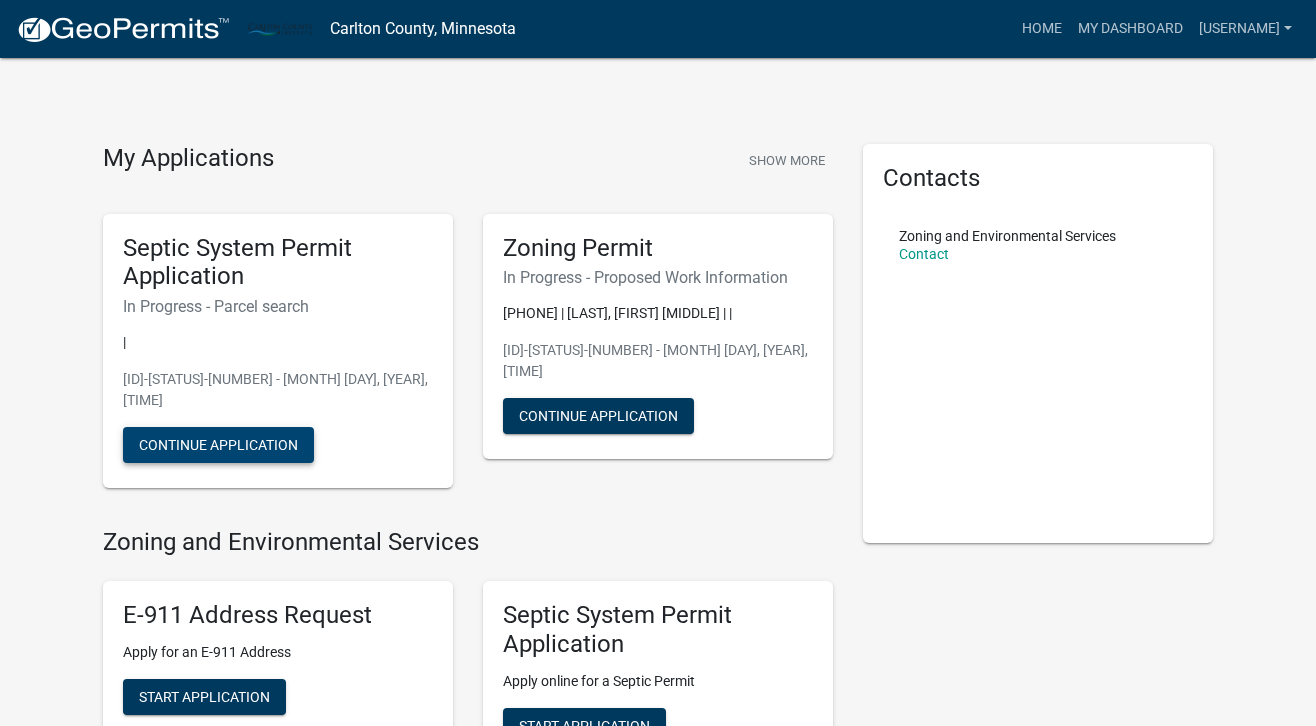 click on "Continue Application" 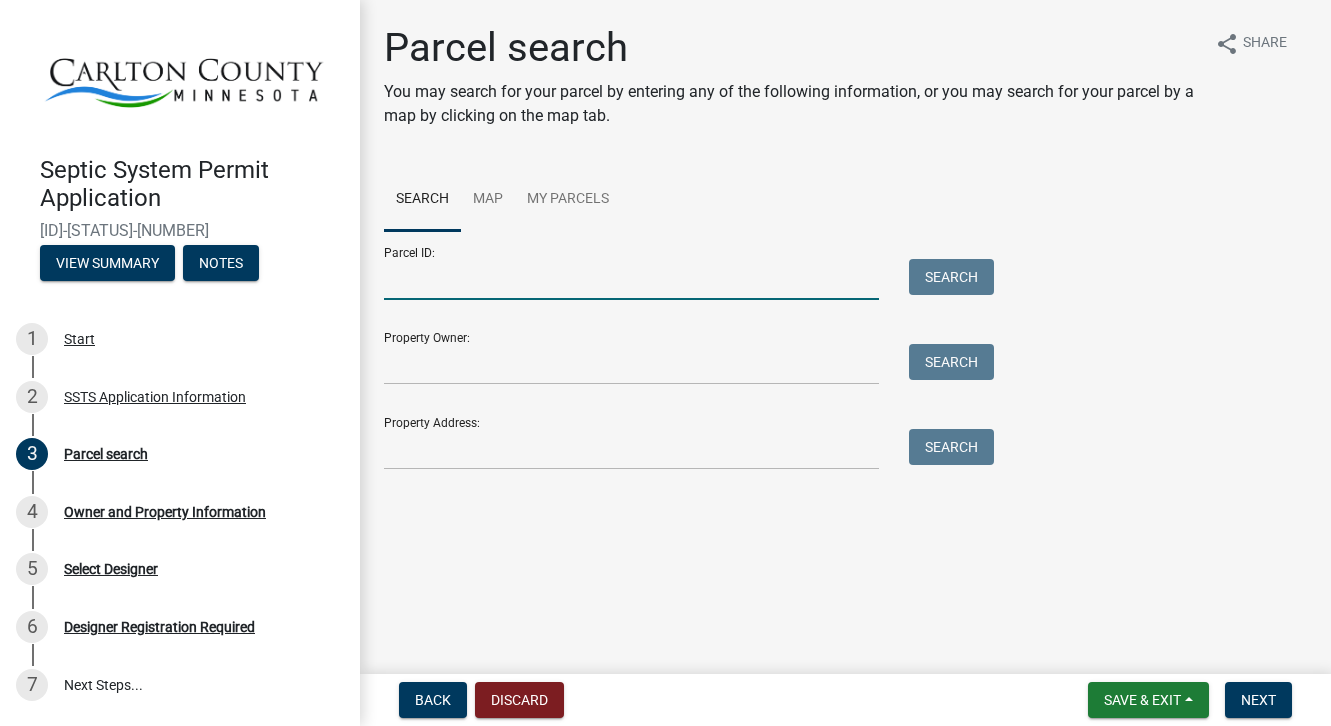 click on "Parcel ID:" at bounding box center (631, 279) 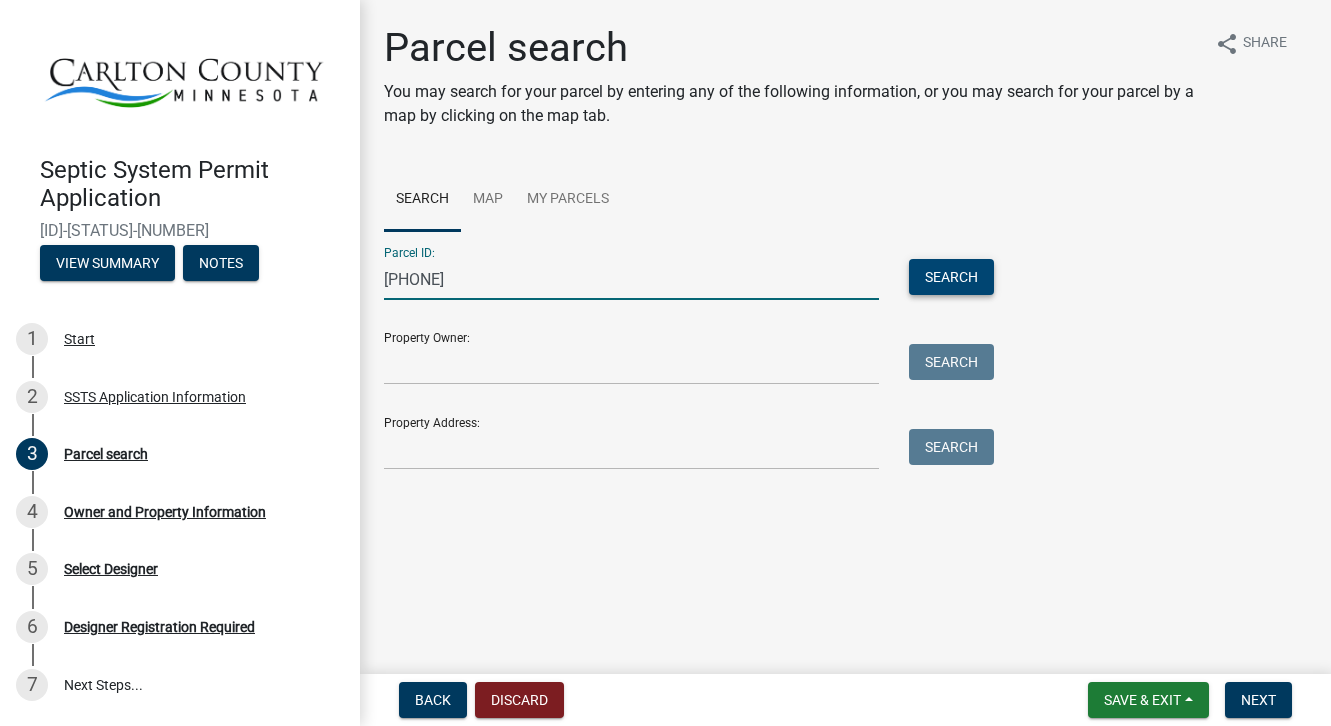 type on "[PHONE]" 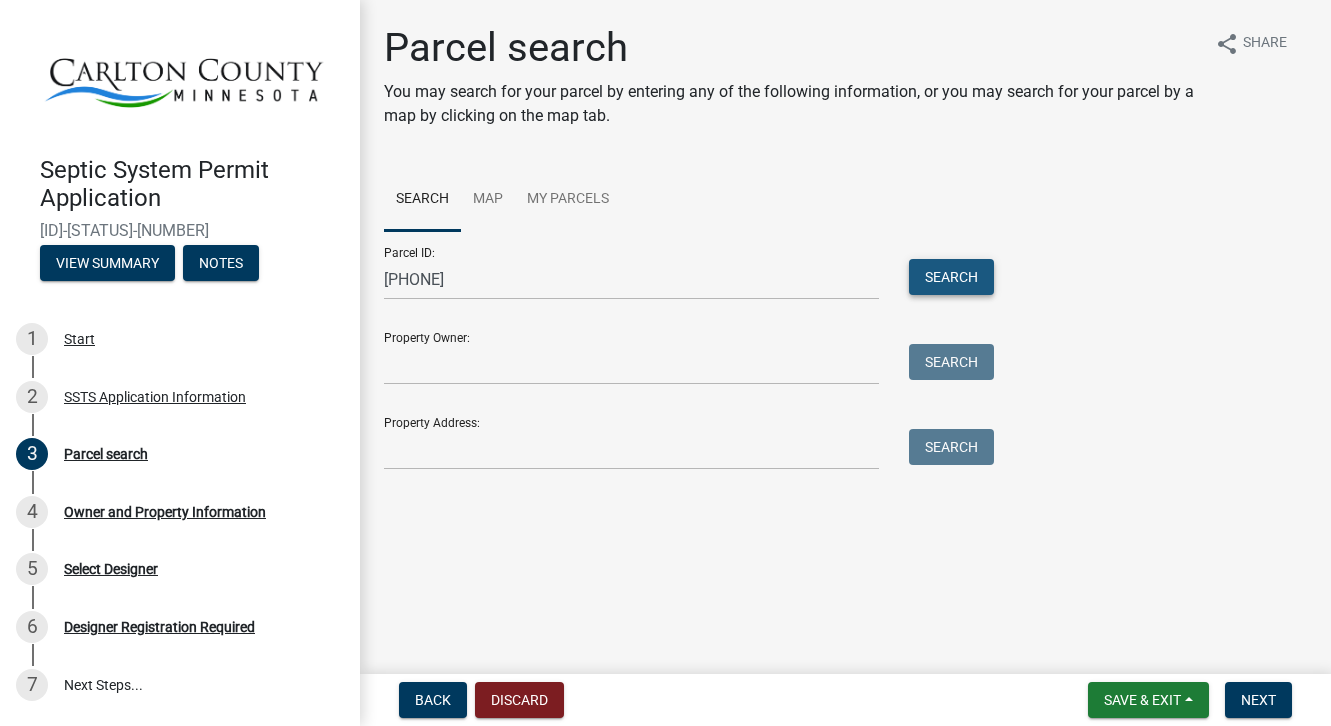 click on "Search" at bounding box center [951, 277] 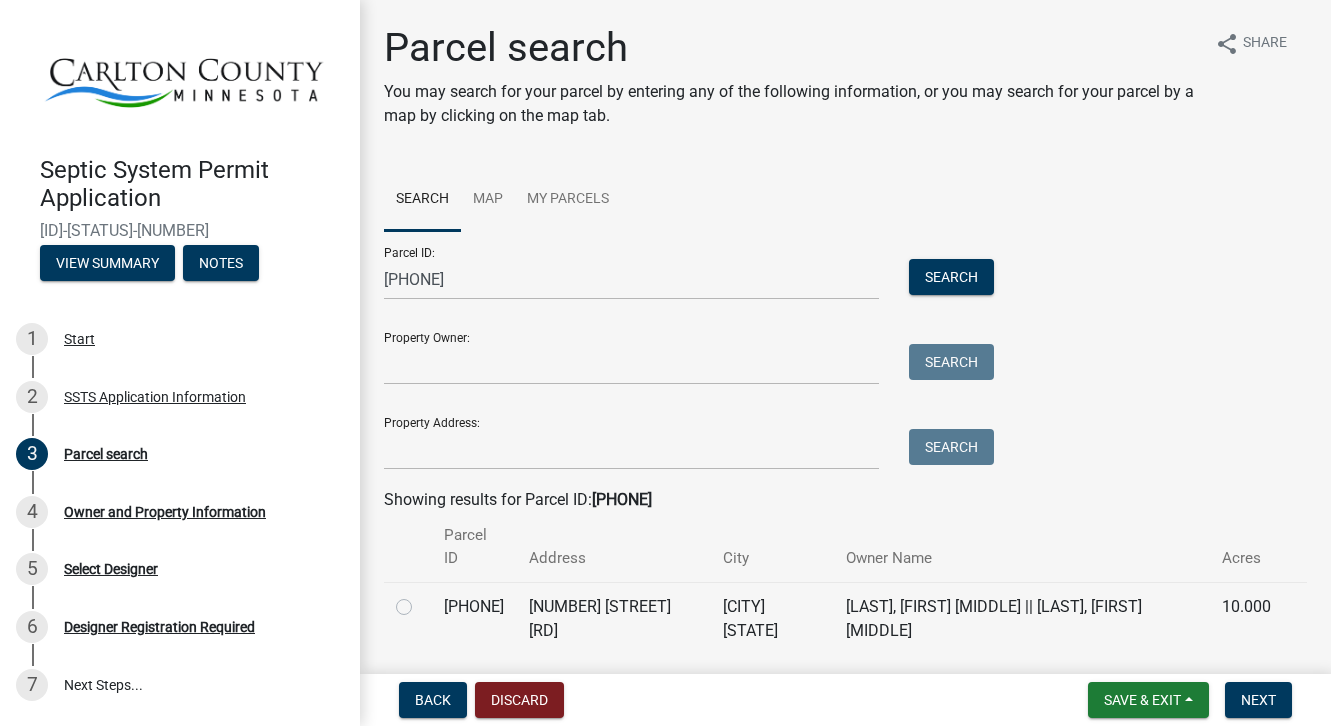 click 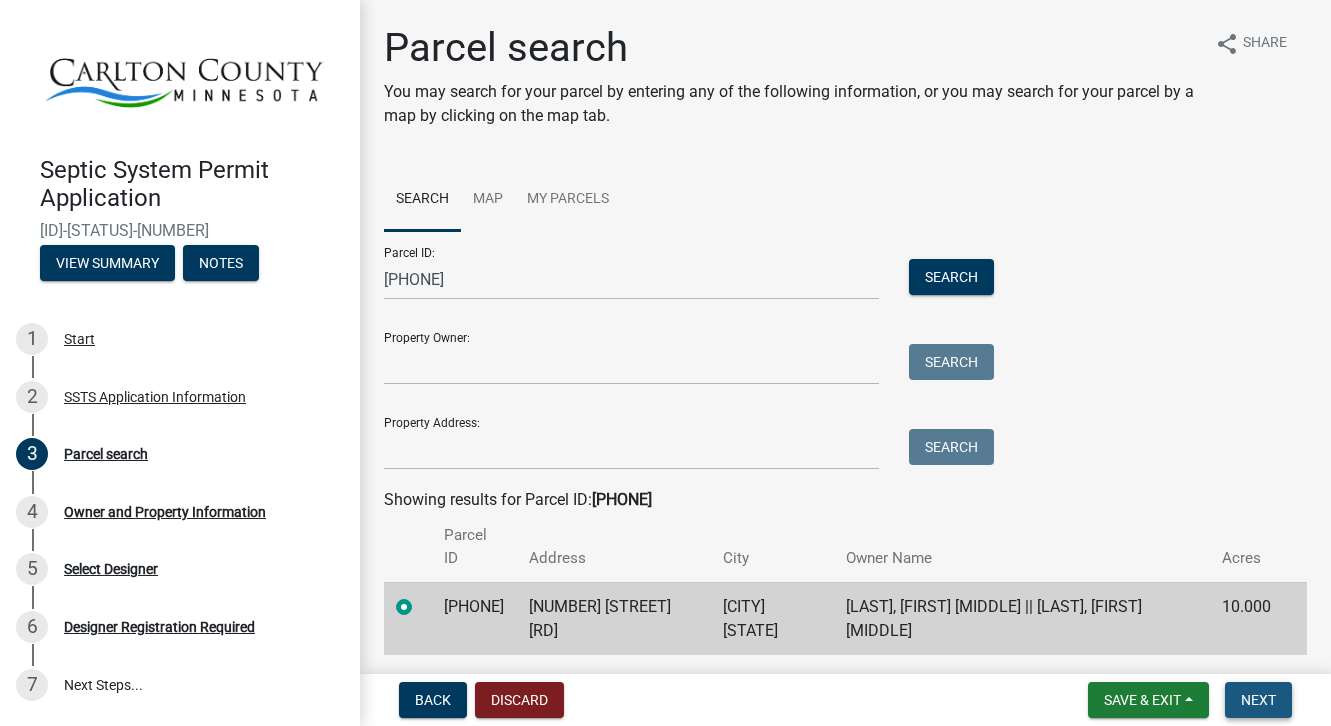 click on "Next" at bounding box center [1258, 700] 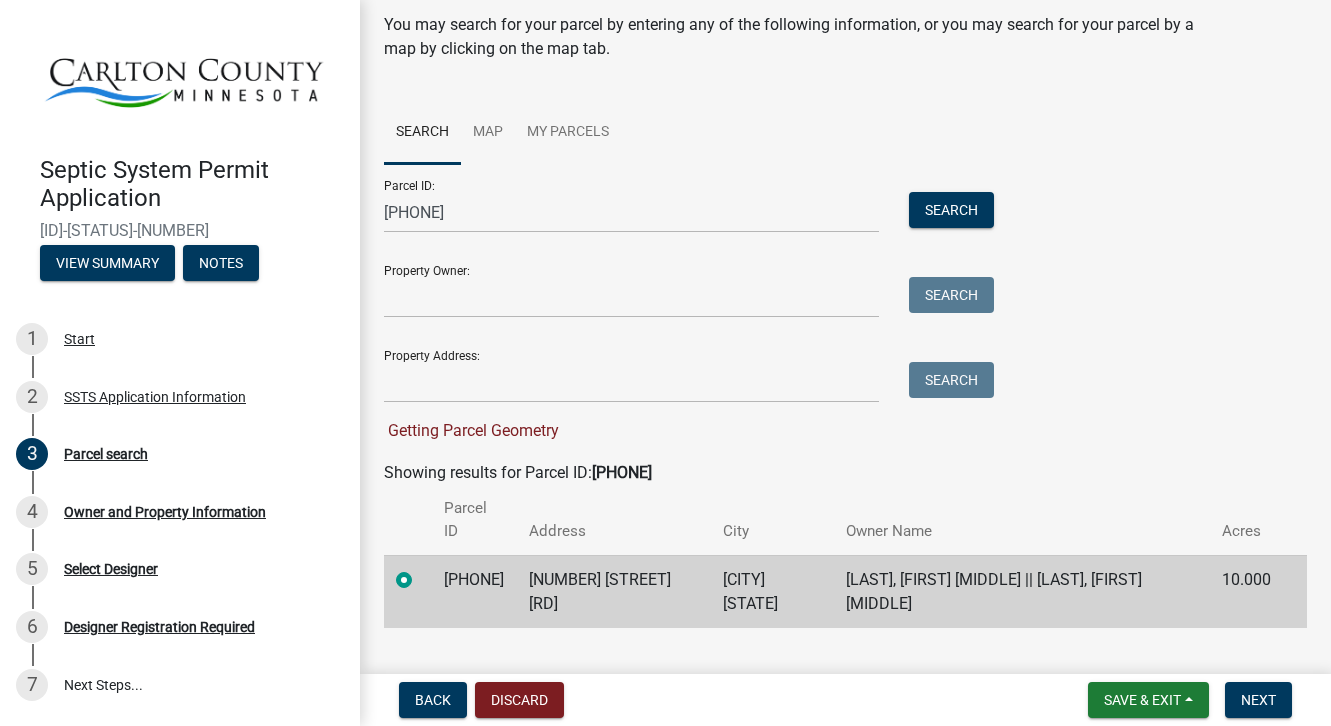 scroll, scrollTop: 61, scrollLeft: 0, axis: vertical 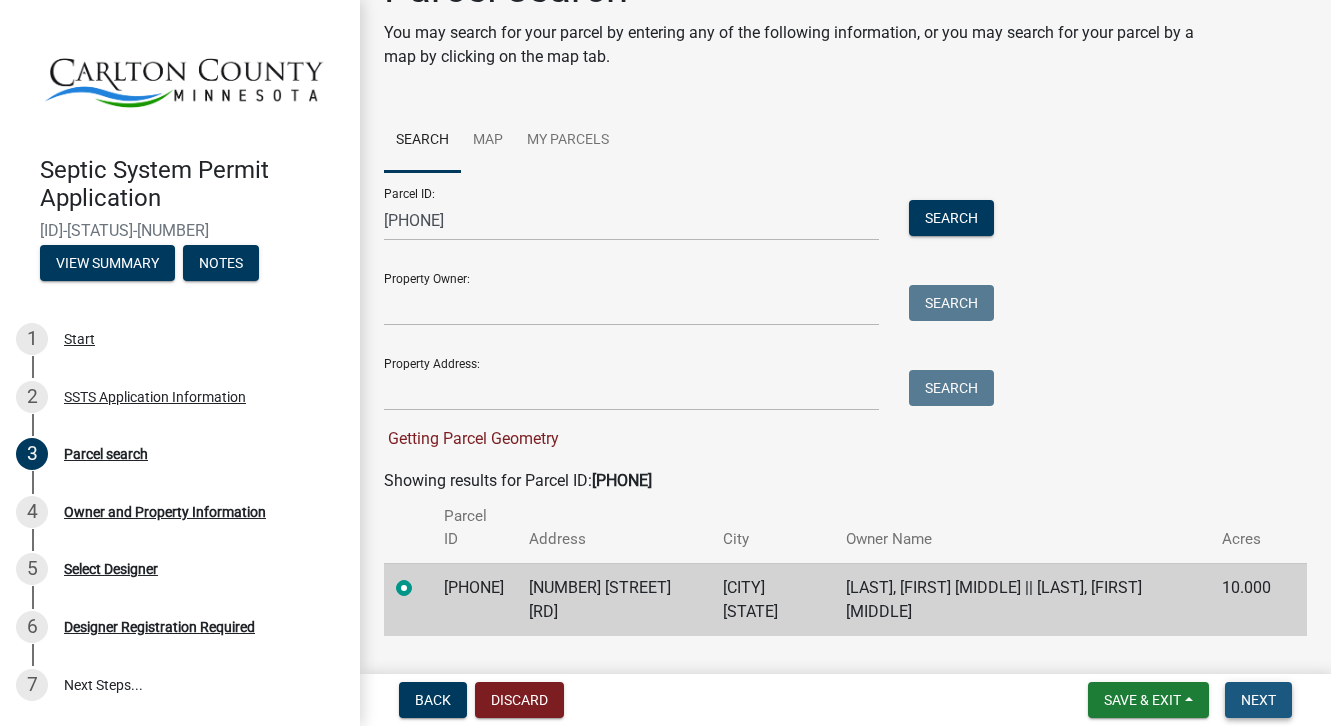 click on "Next" at bounding box center (1258, 700) 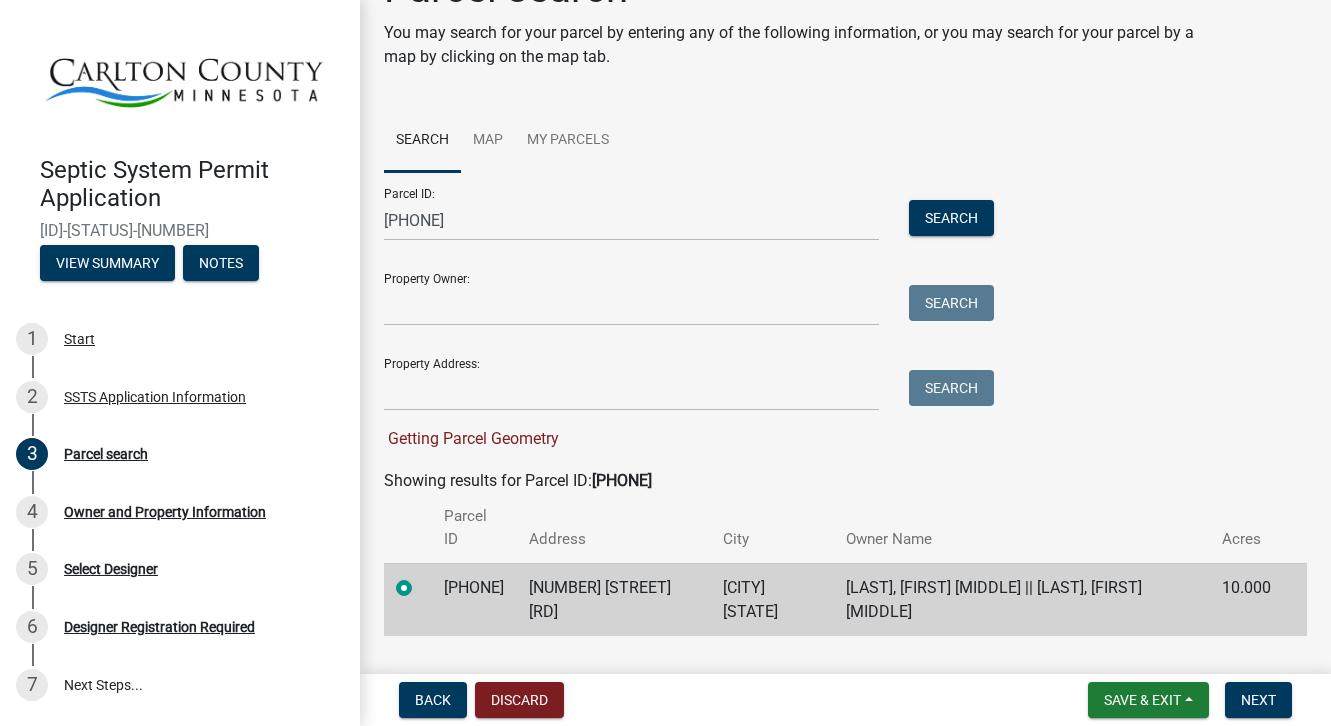 click 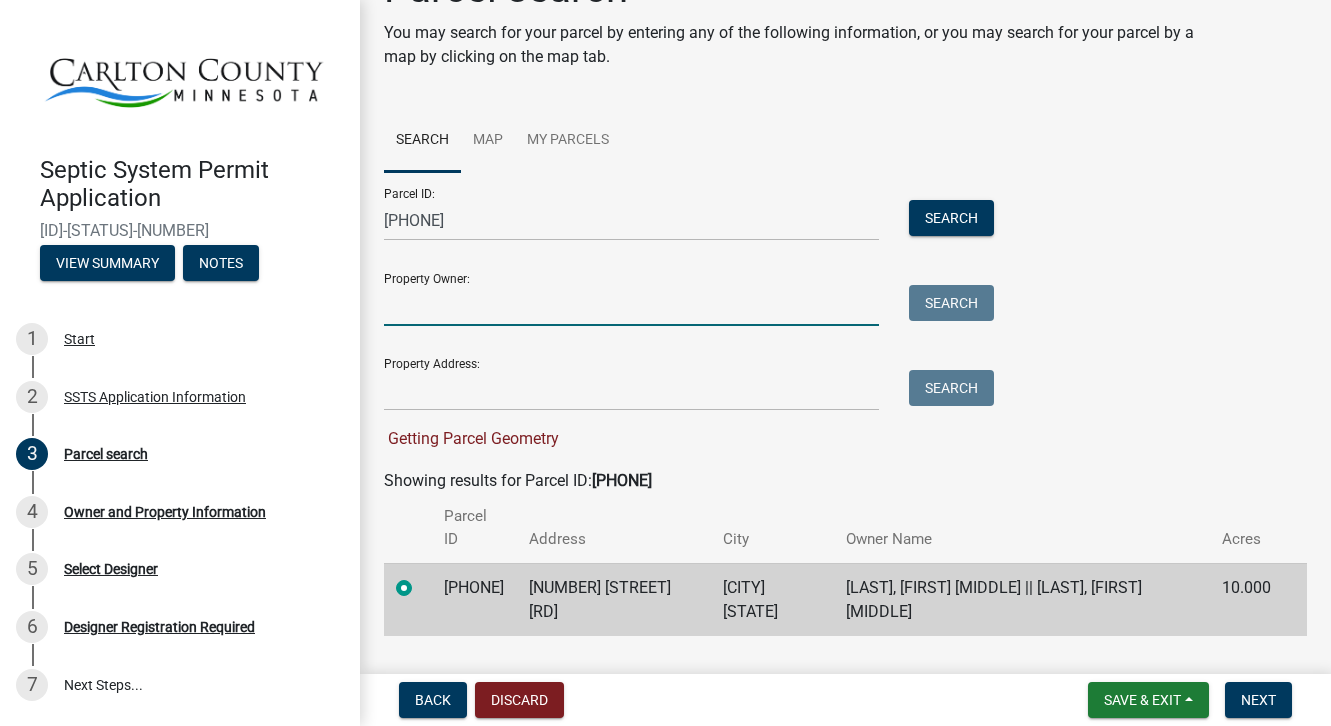 click on "Property Owner:" at bounding box center (631, 305) 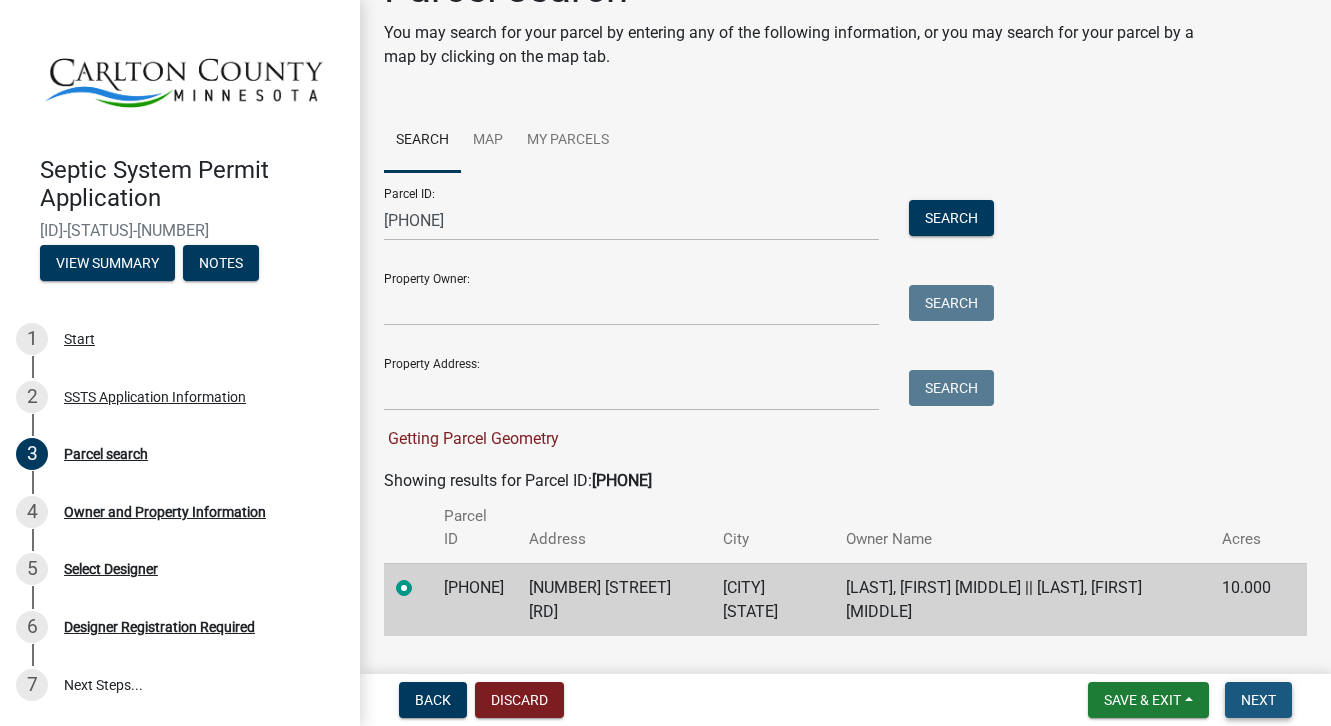 click on "Next" at bounding box center [1258, 700] 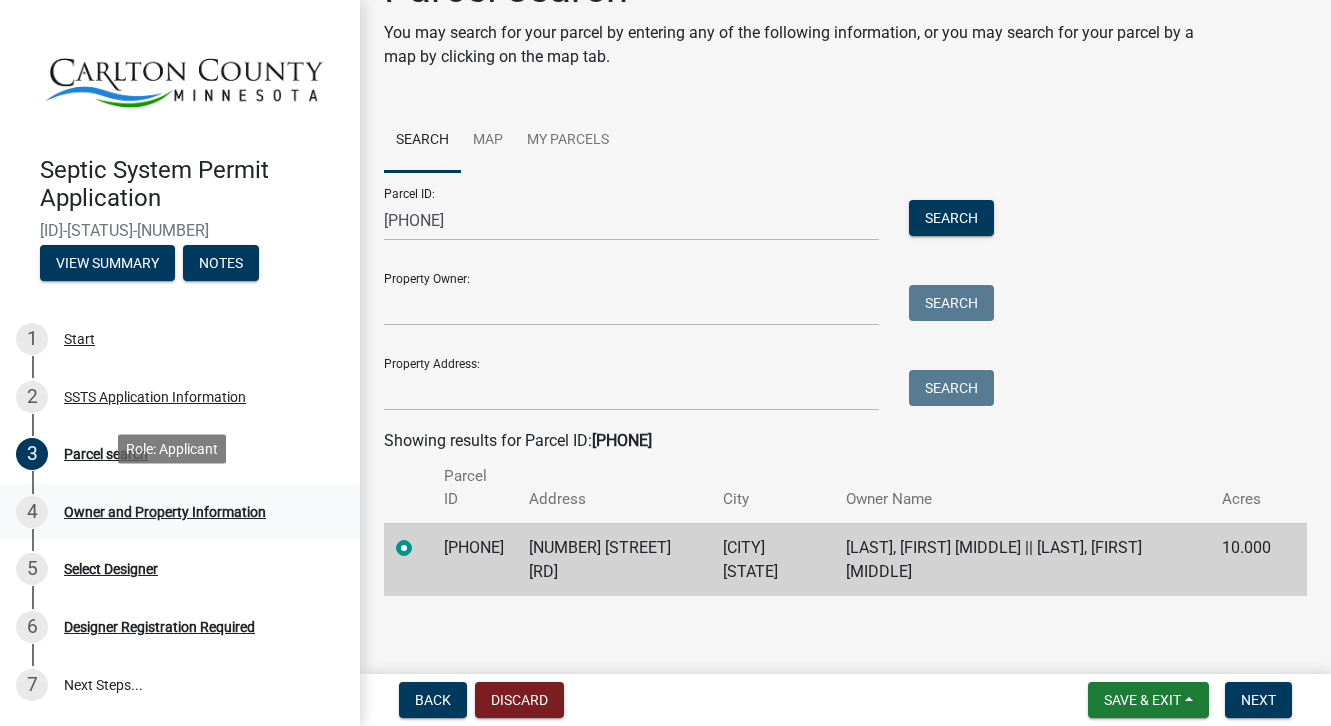 click on "Owner and Property Information" at bounding box center [165, 512] 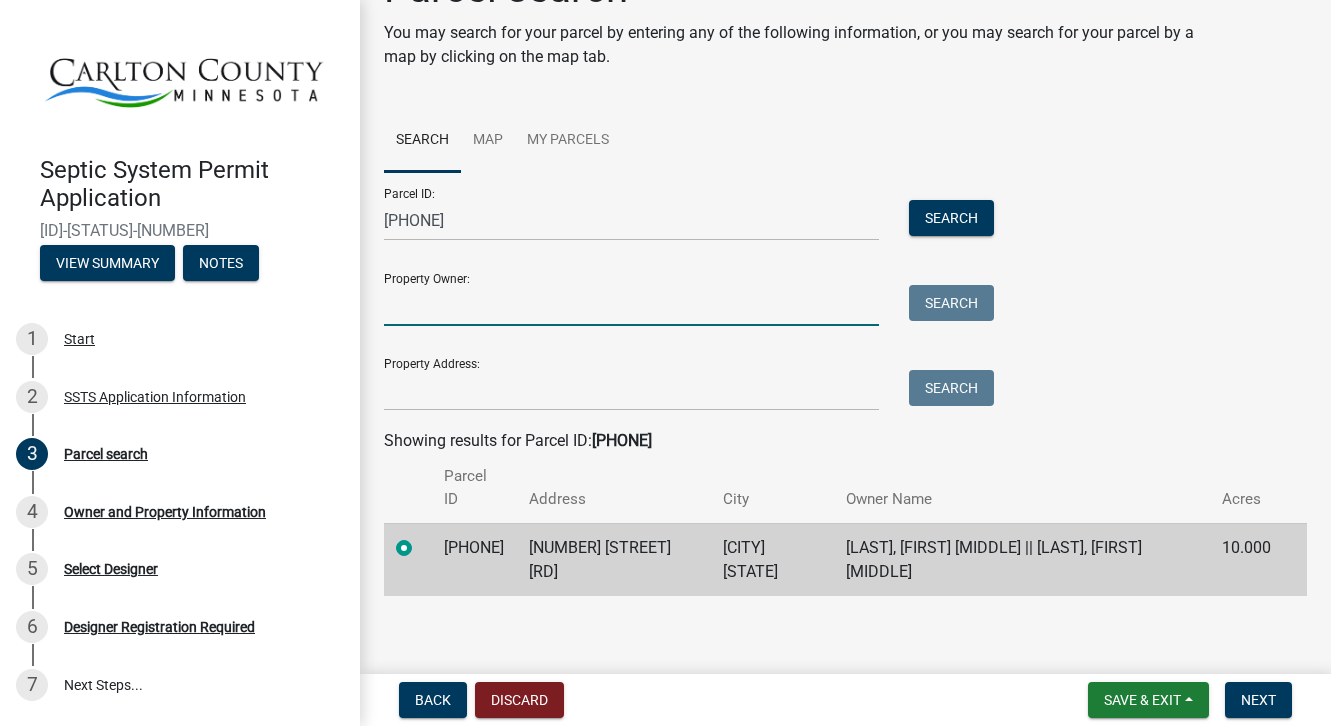 click on "Property Owner:" at bounding box center (631, 305) 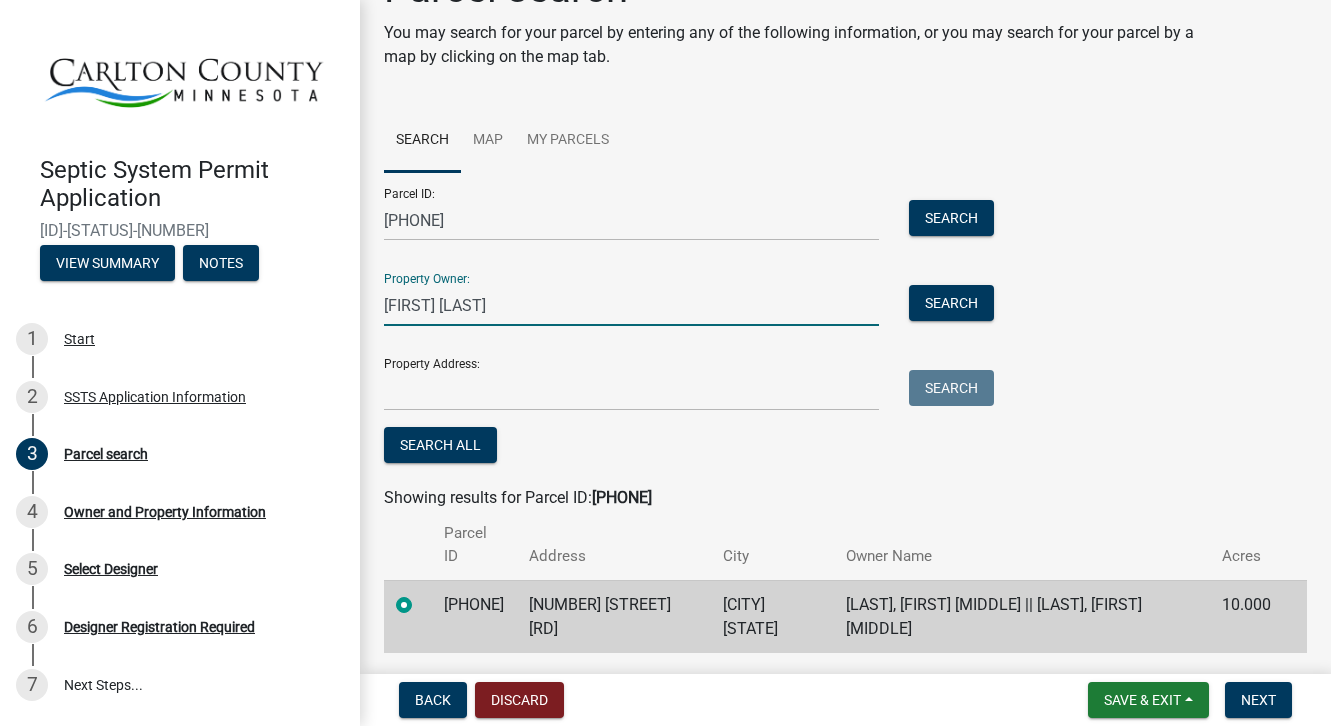 type on "chase Soukkala" 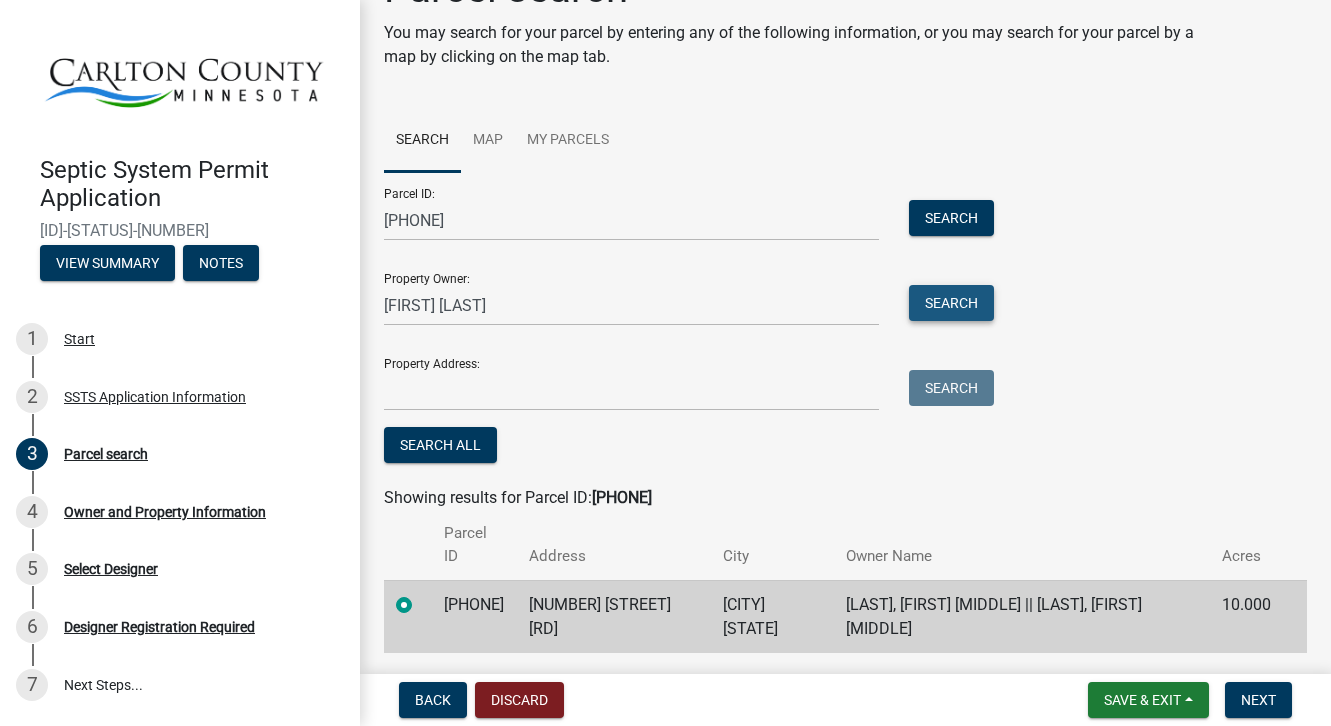 drag, startPoint x: 253, startPoint y: 203, endPoint x: 945, endPoint y: 294, distance: 697.95776 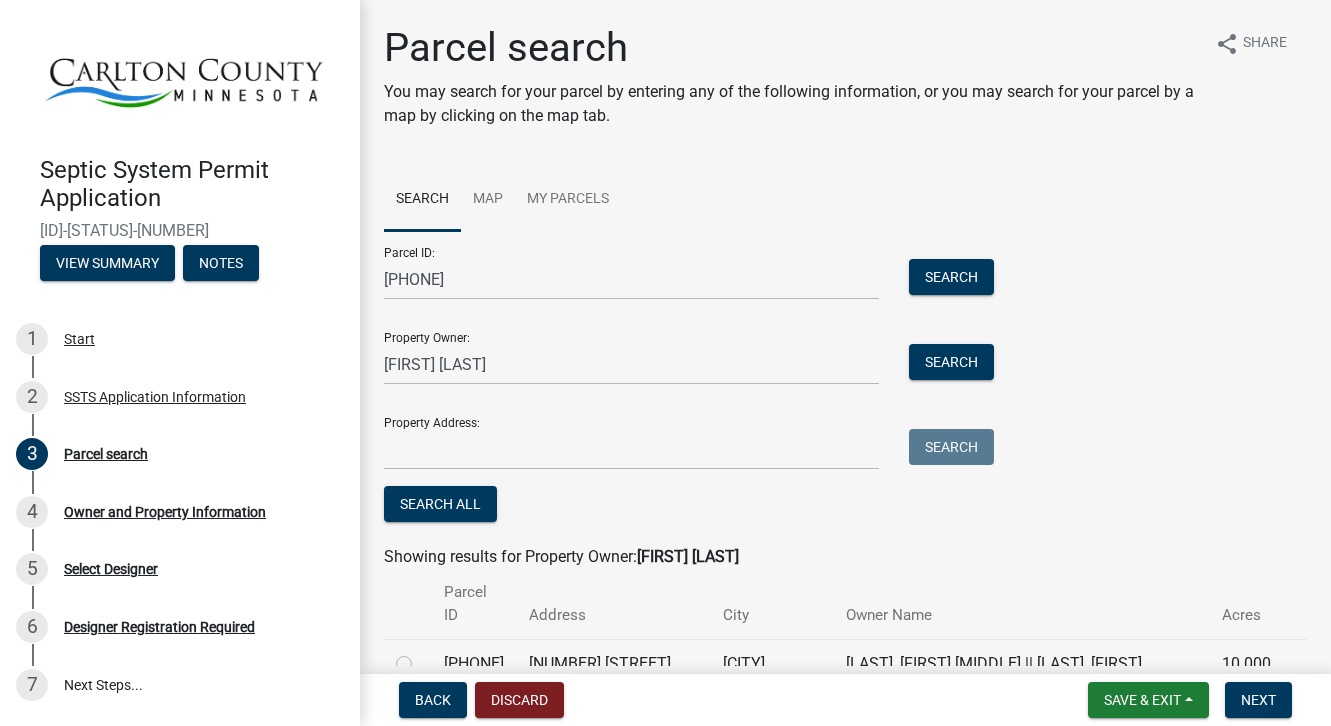 click 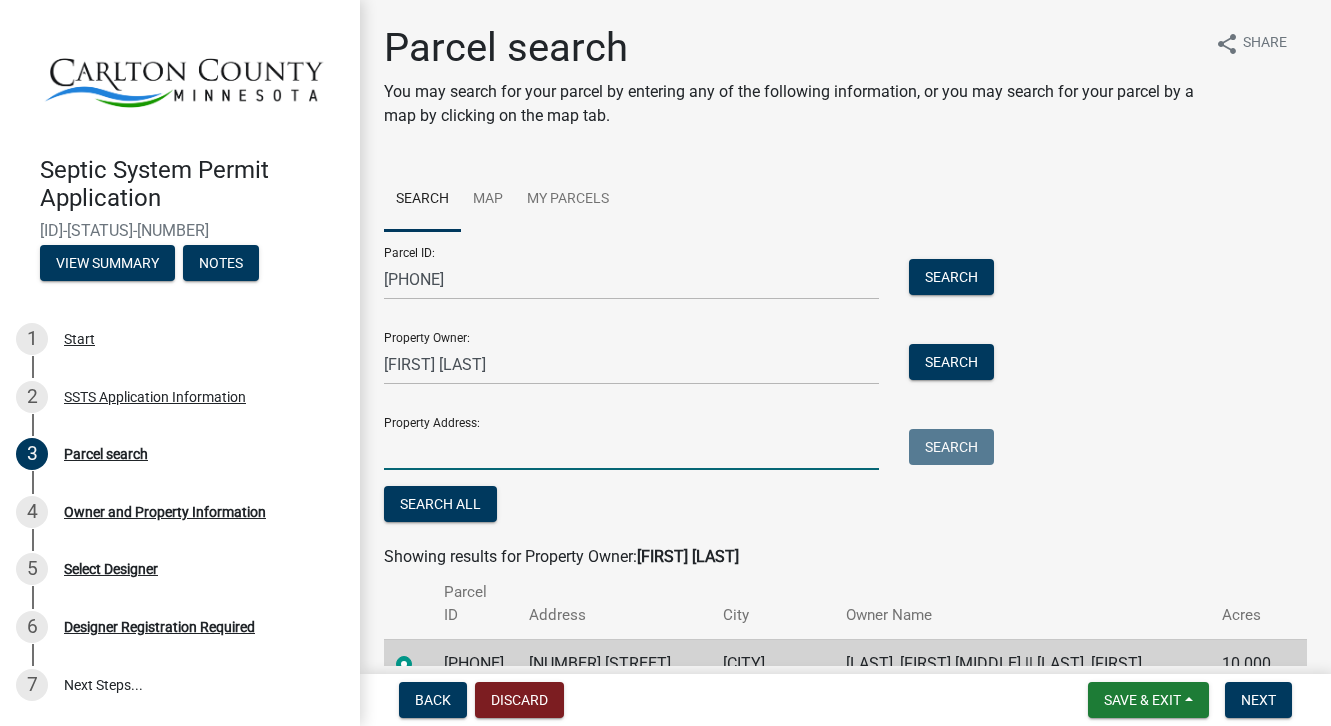 click on "Property Address:" at bounding box center (631, 449) 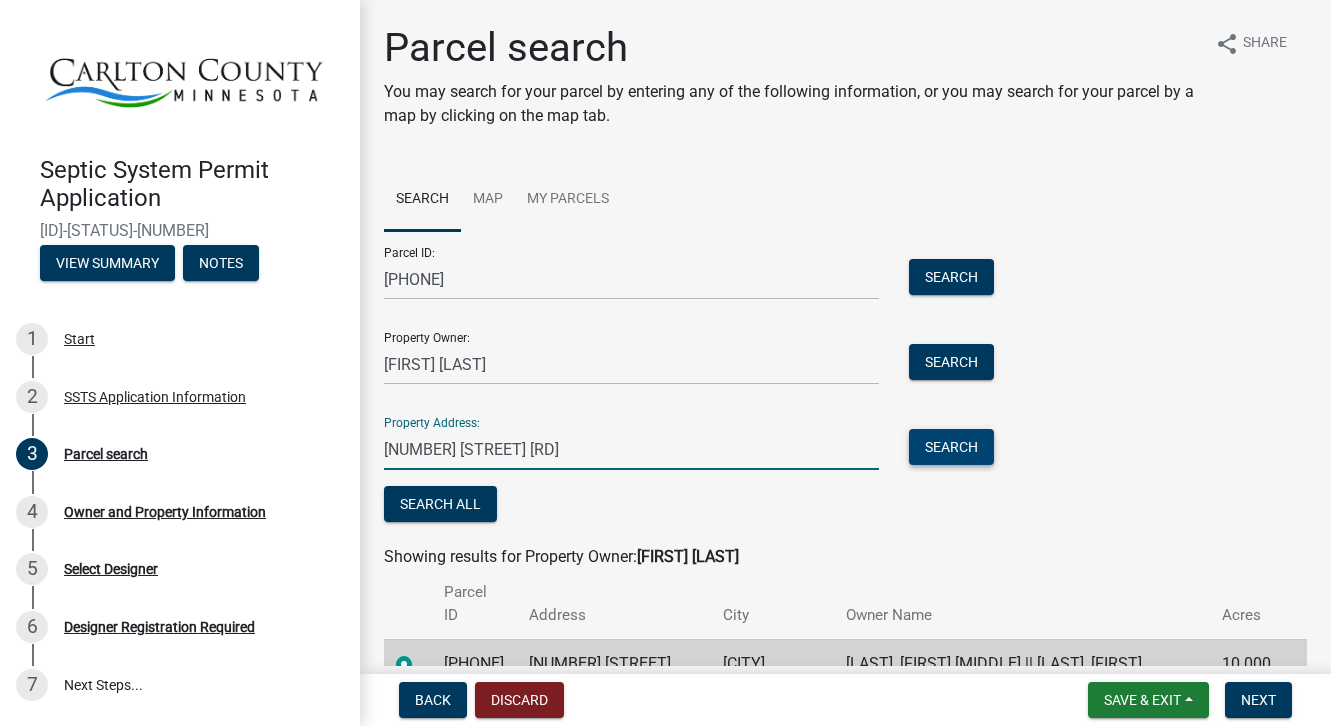 type on "4543 Anderson Rd" 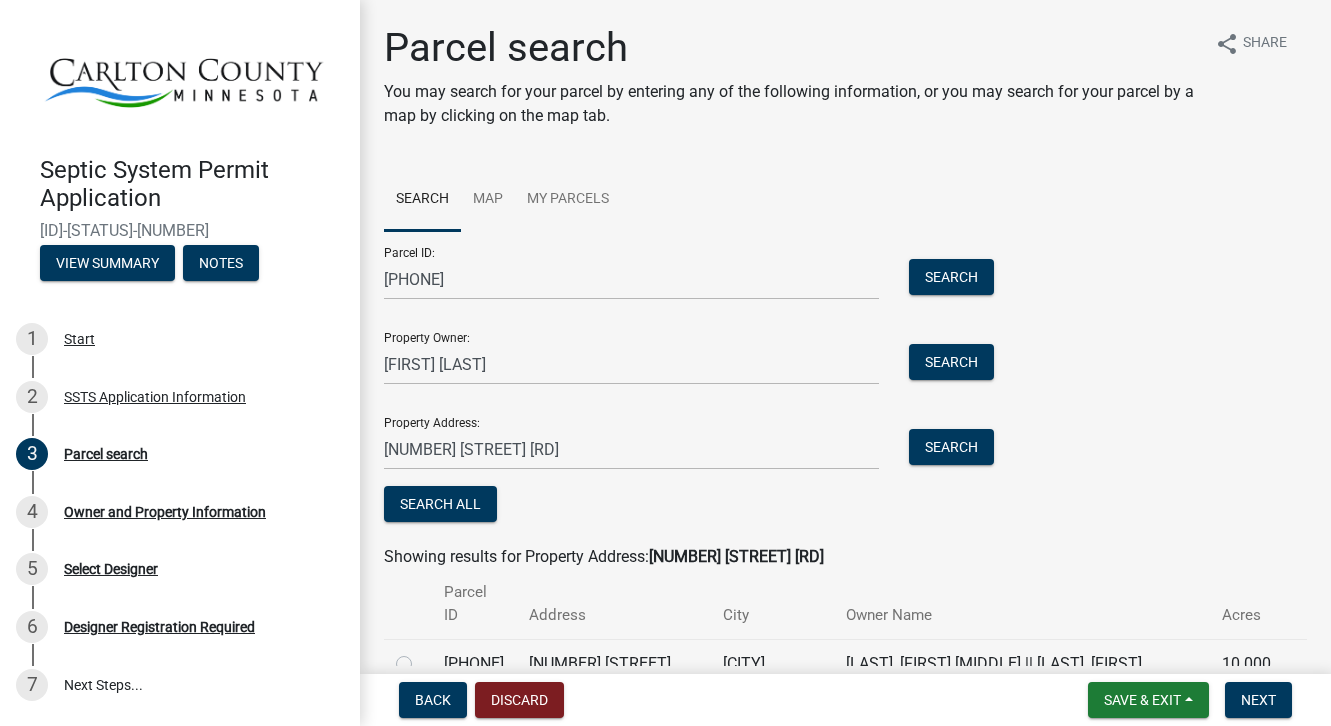 click 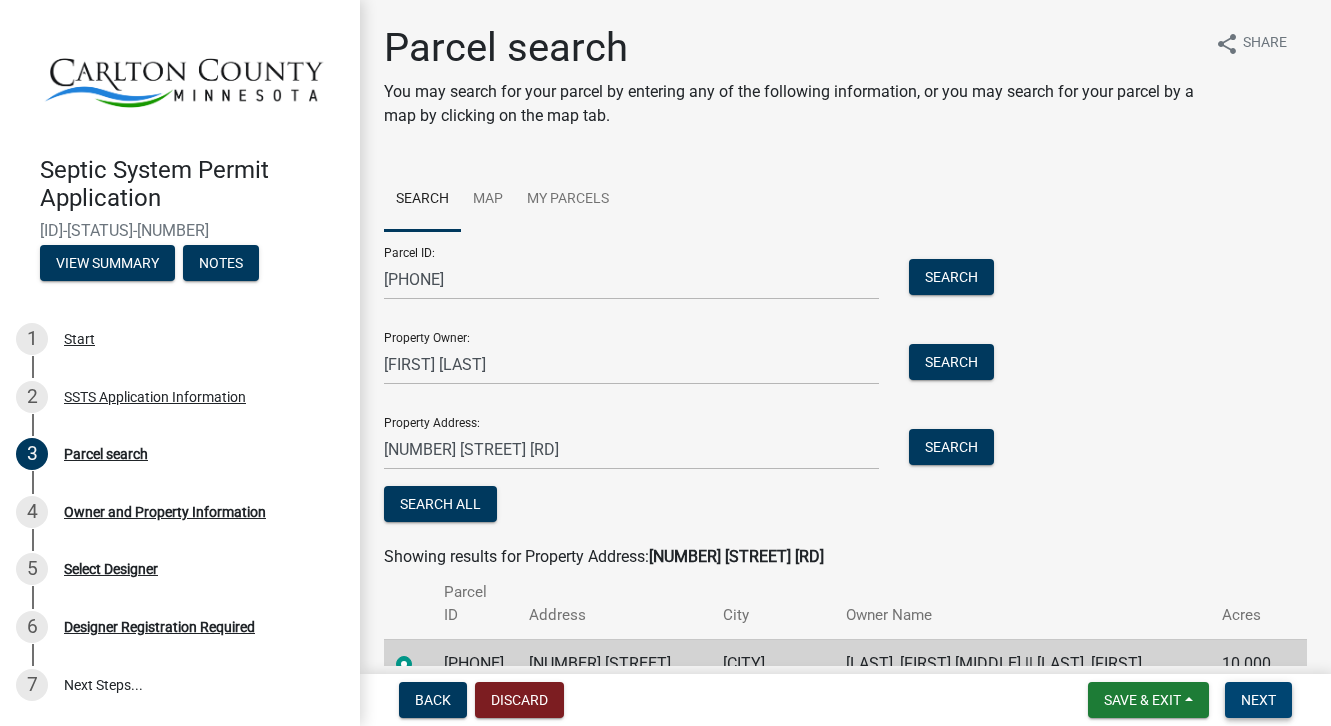click on "Next" at bounding box center [1258, 700] 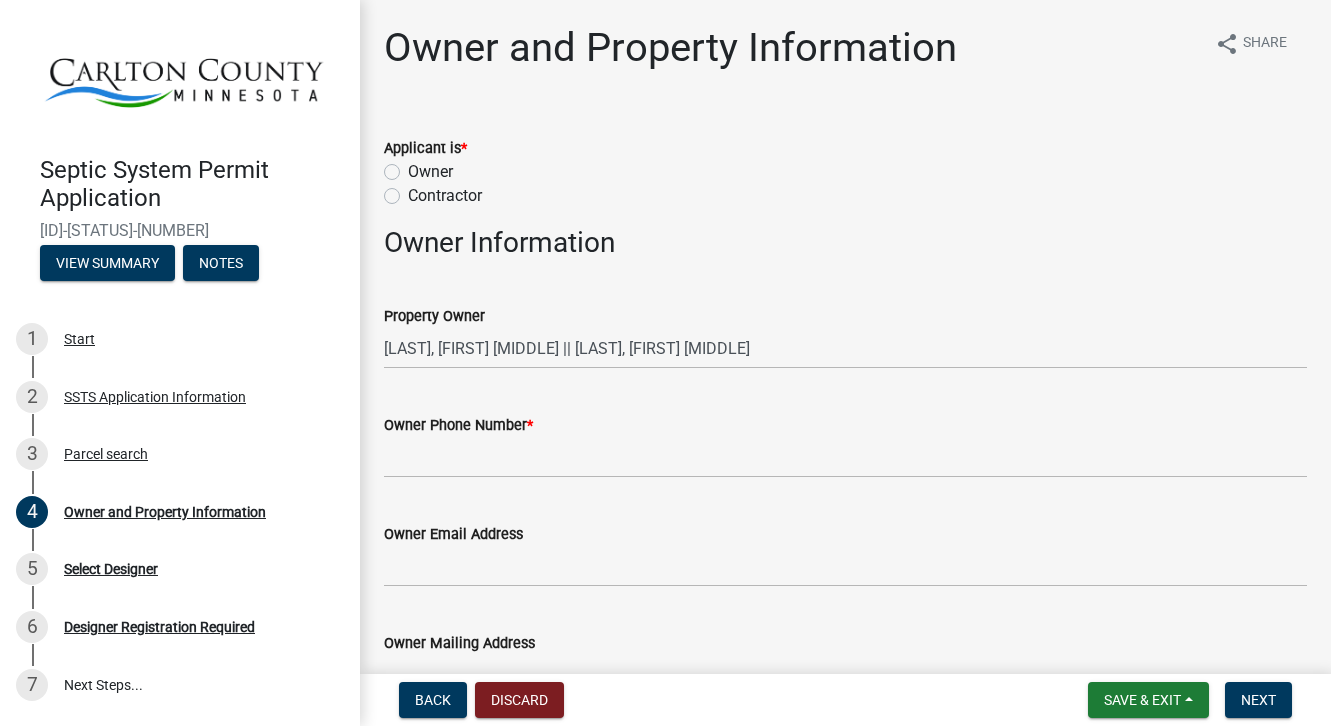 click on "Owner" 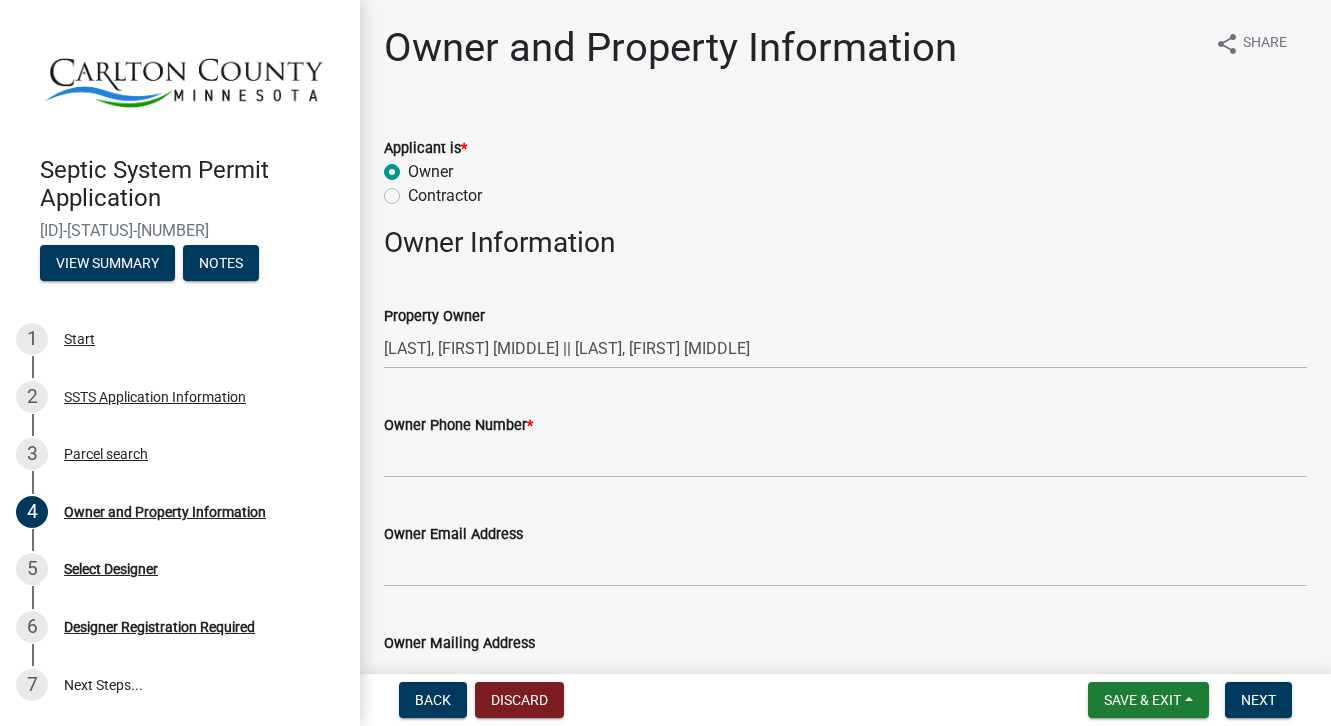 radio on "true" 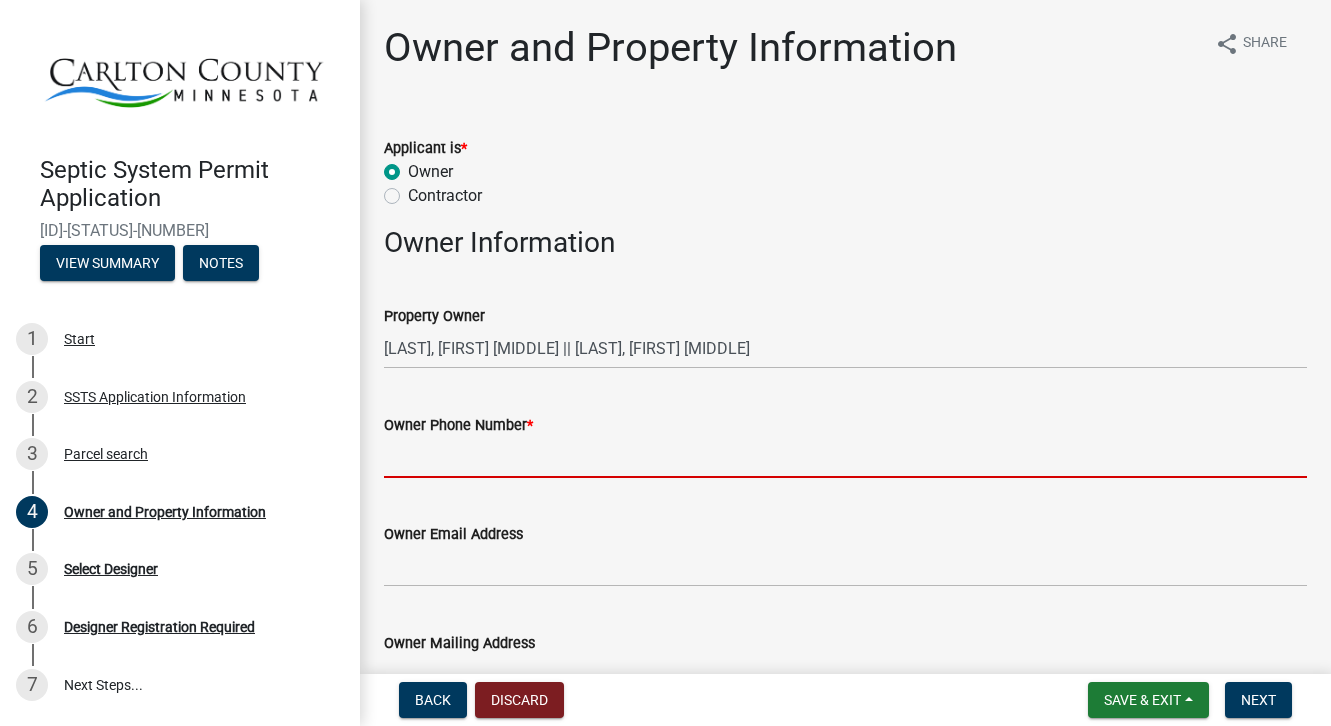 click on "Owner Phone Number  *" at bounding box center (845, 457) 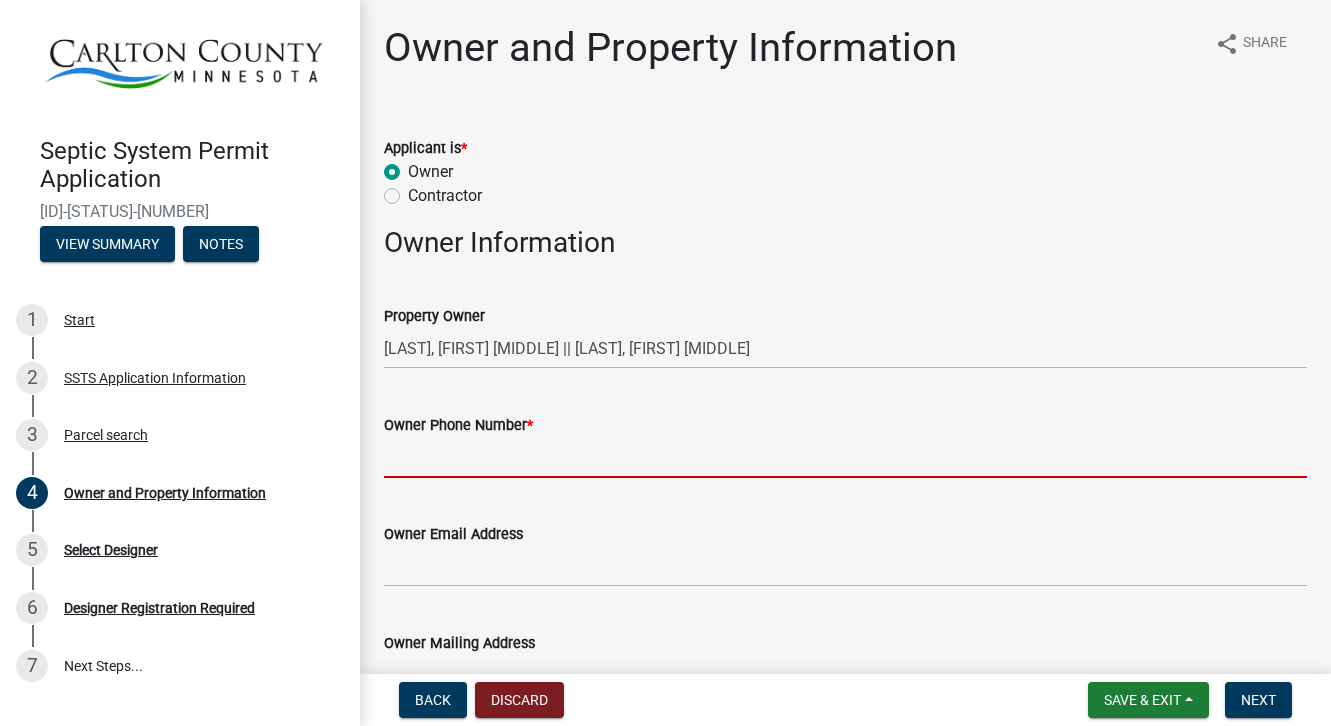 scroll, scrollTop: 19, scrollLeft: 0, axis: vertical 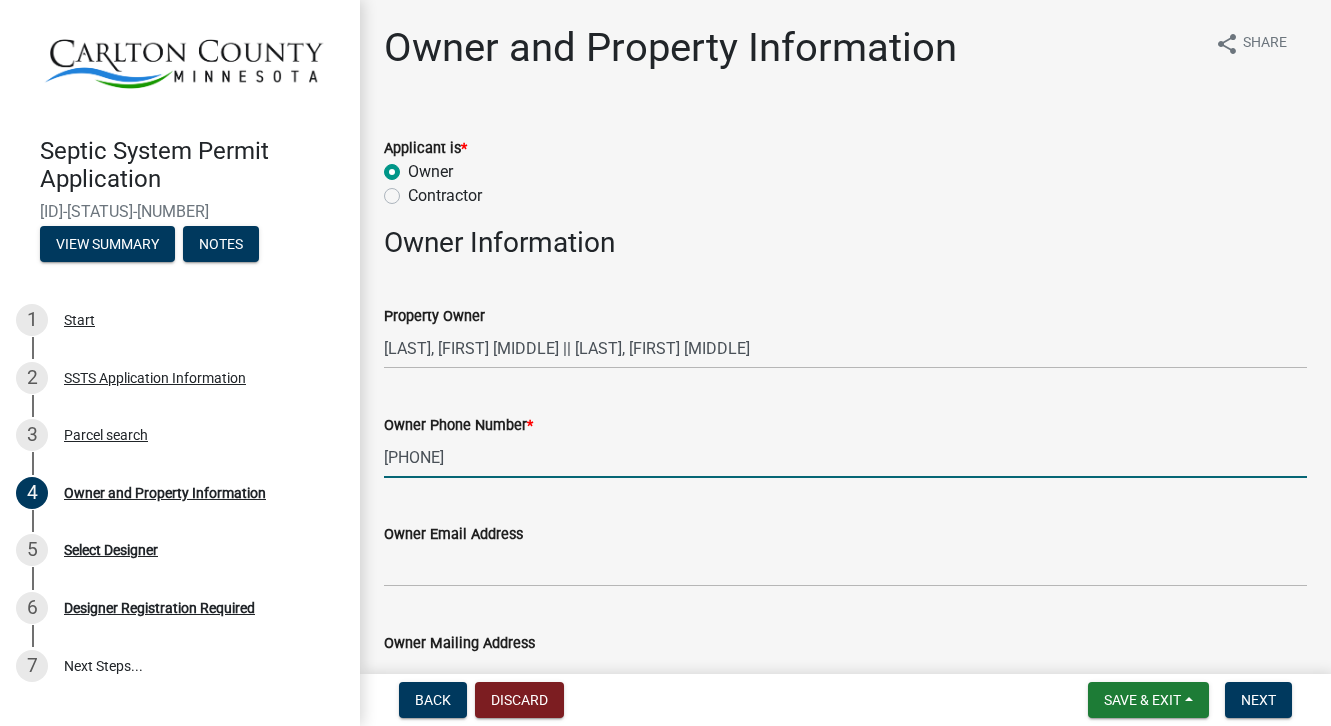 type on "[PHONE]" 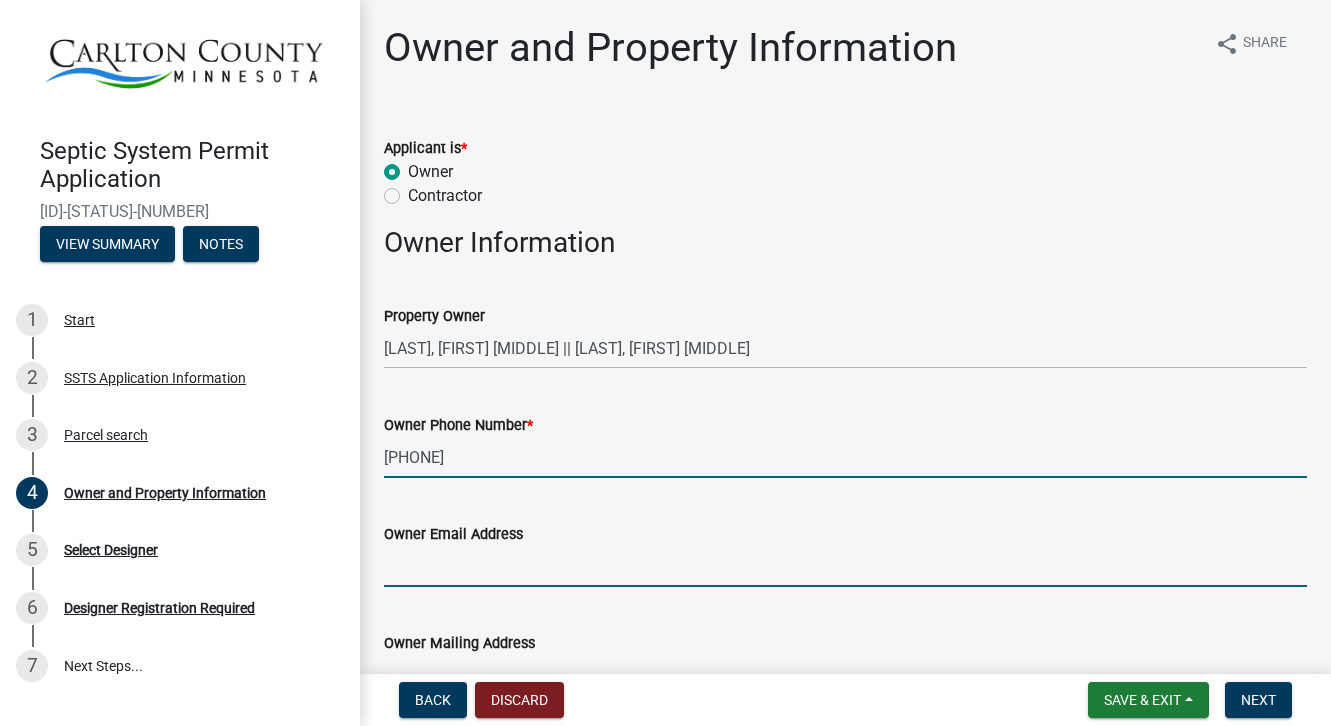 click on "Owner Email Address" at bounding box center [845, 566] 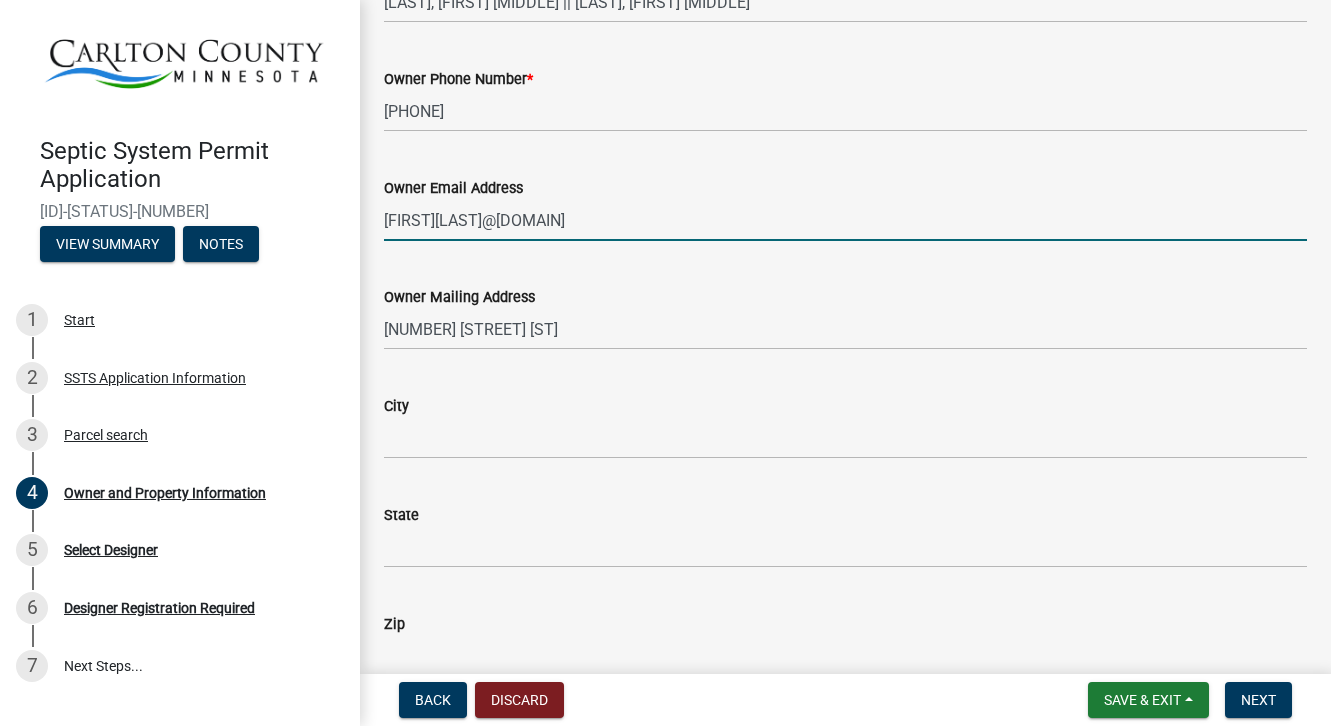 scroll, scrollTop: 345, scrollLeft: 0, axis: vertical 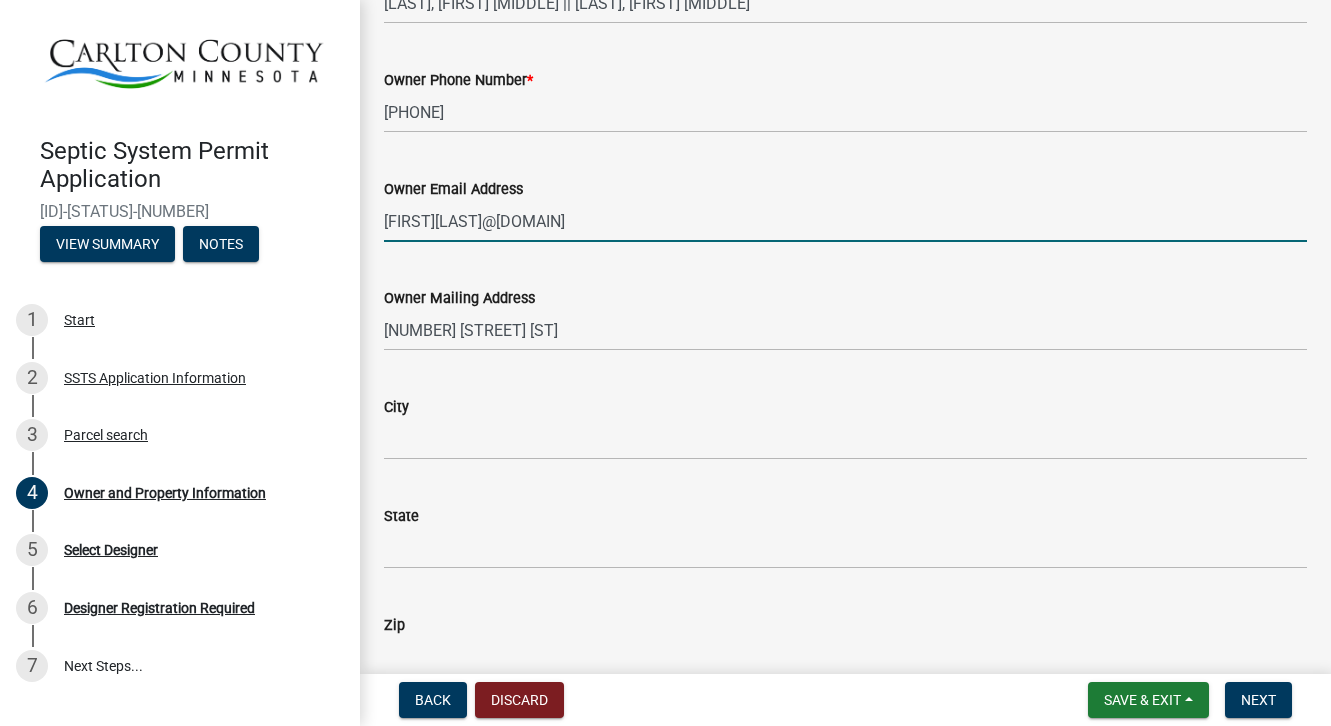 type on "[USERNAME]@[DOMAIN]" 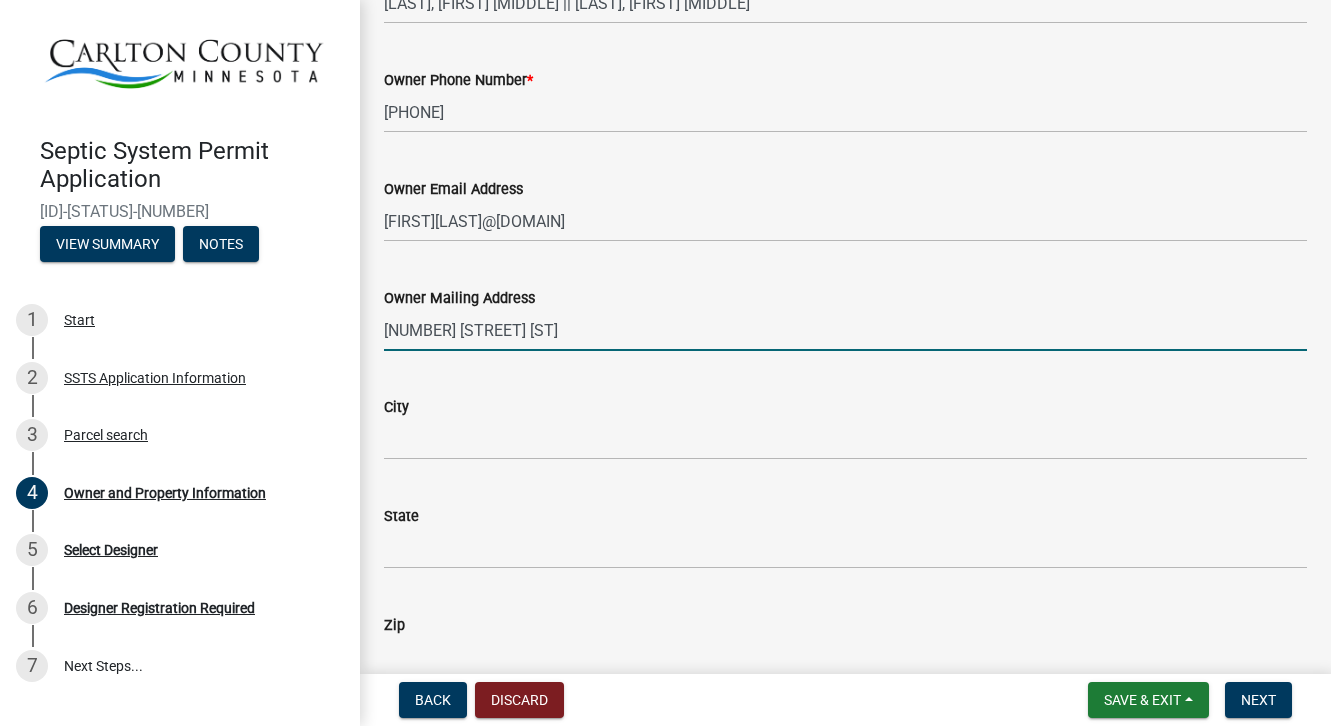 click on "[NUMBER] [STREET]" at bounding box center [845, 330] 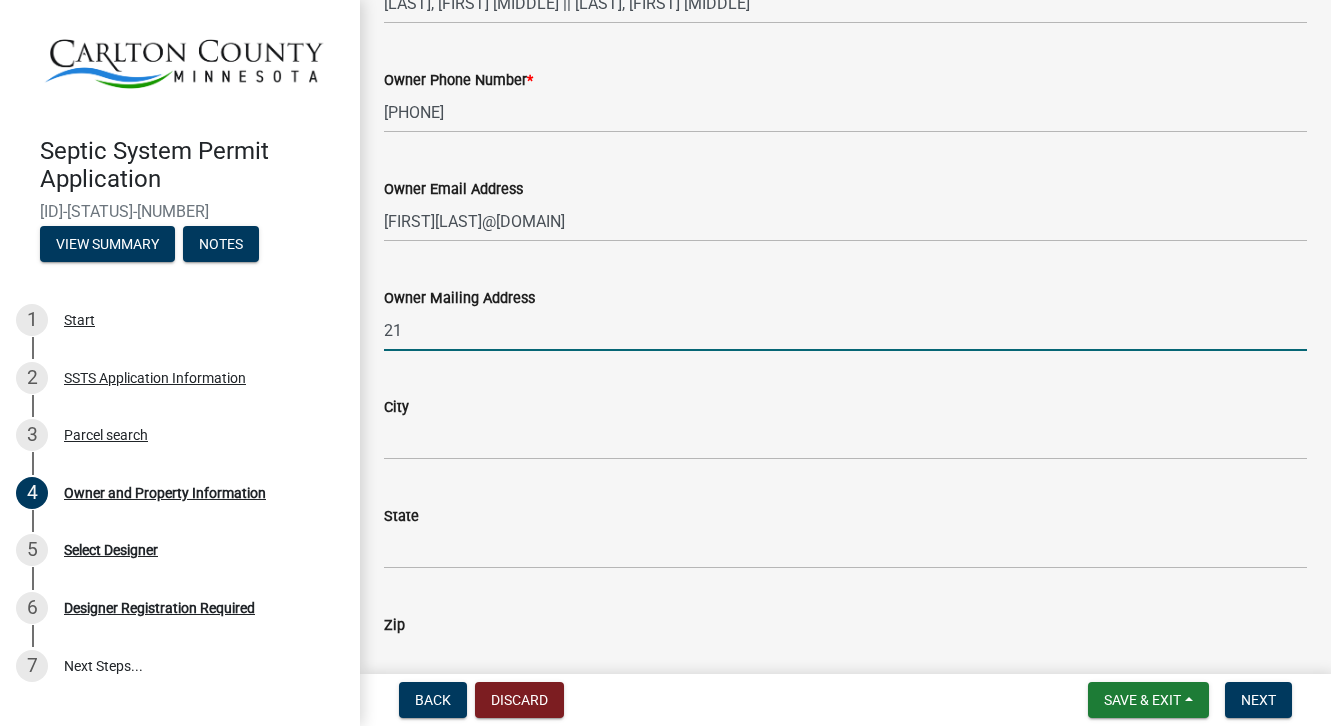 type on "2" 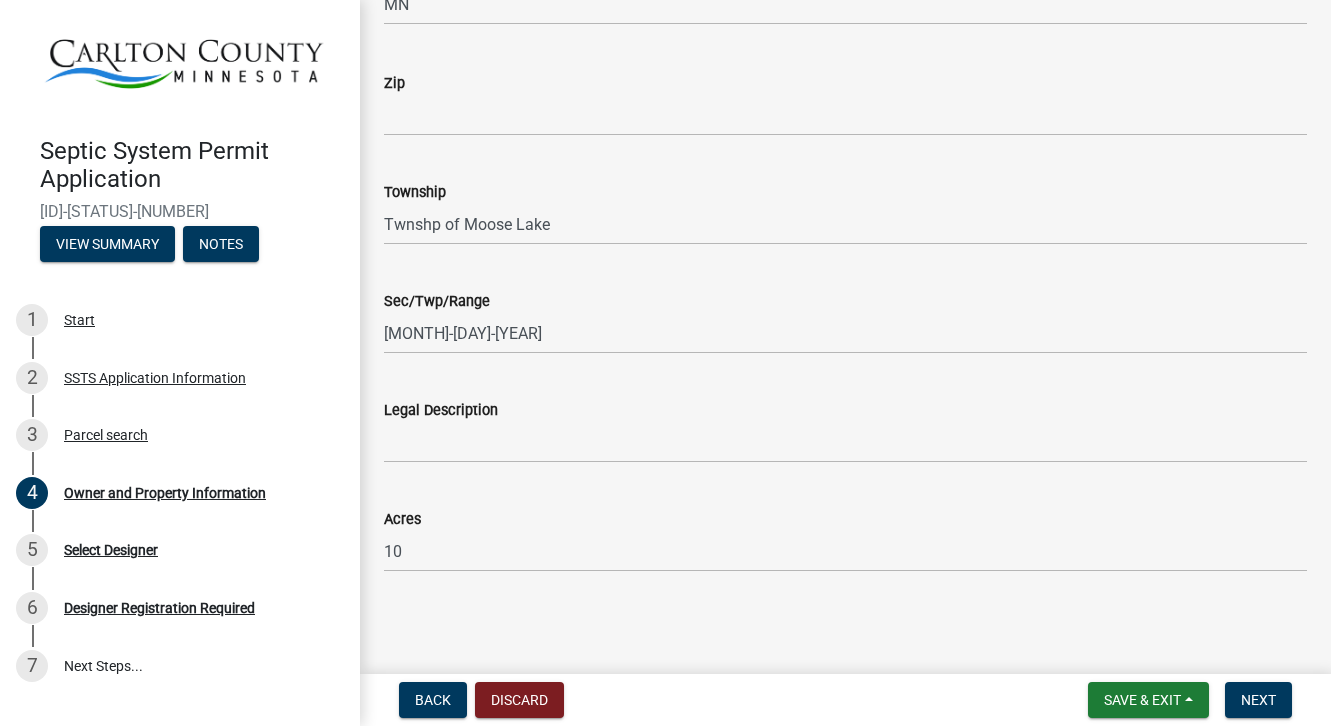 scroll, scrollTop: 1482, scrollLeft: 0, axis: vertical 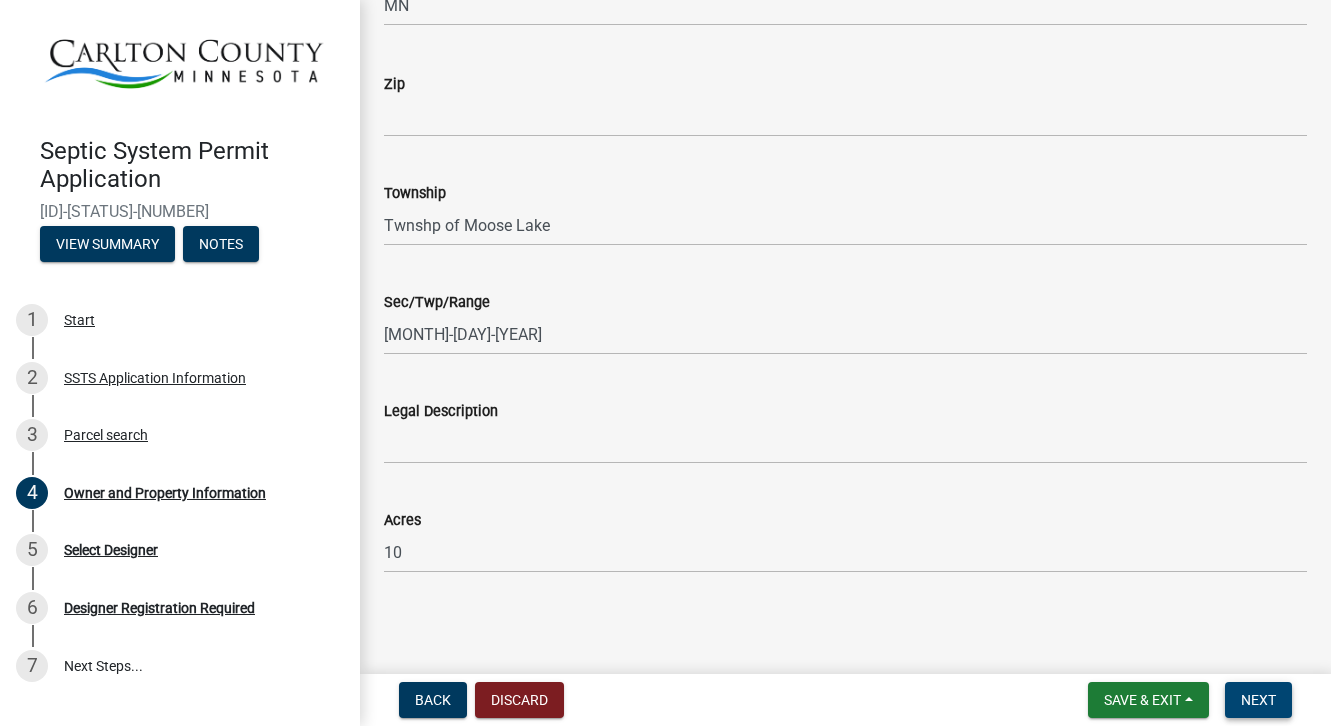 type 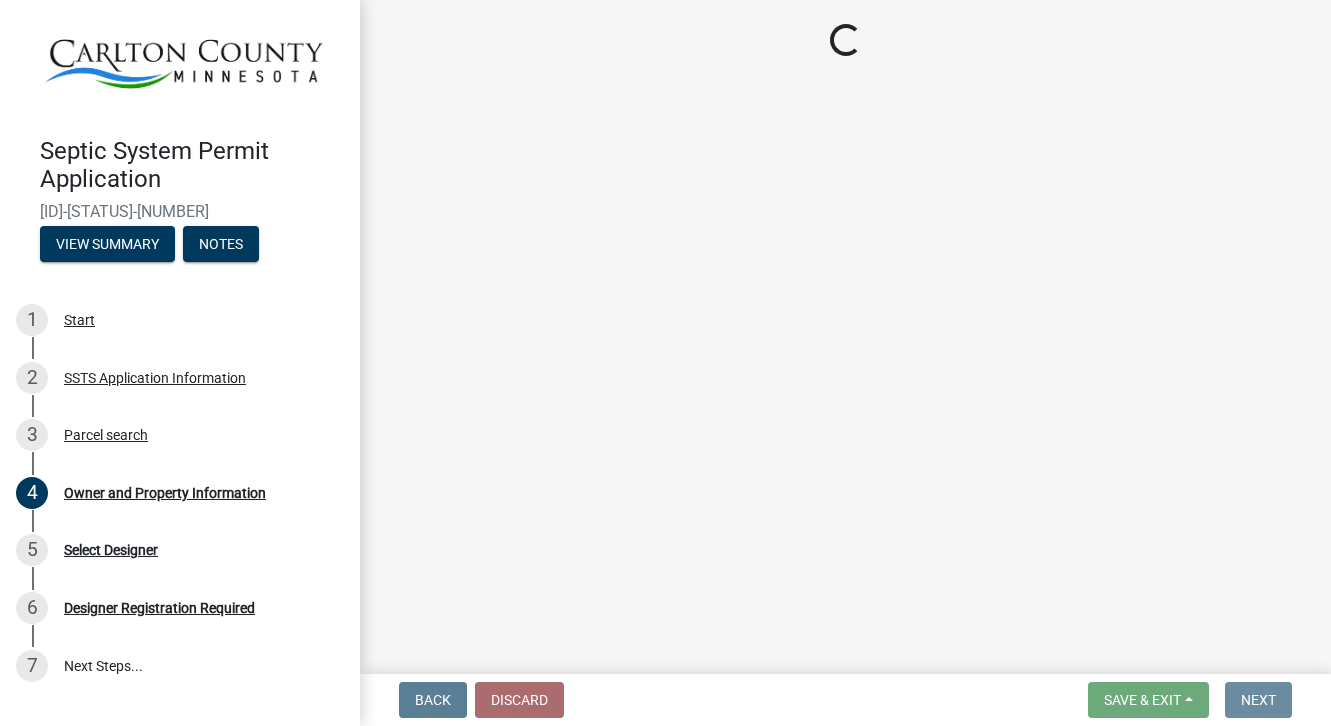 scroll, scrollTop: 0, scrollLeft: 0, axis: both 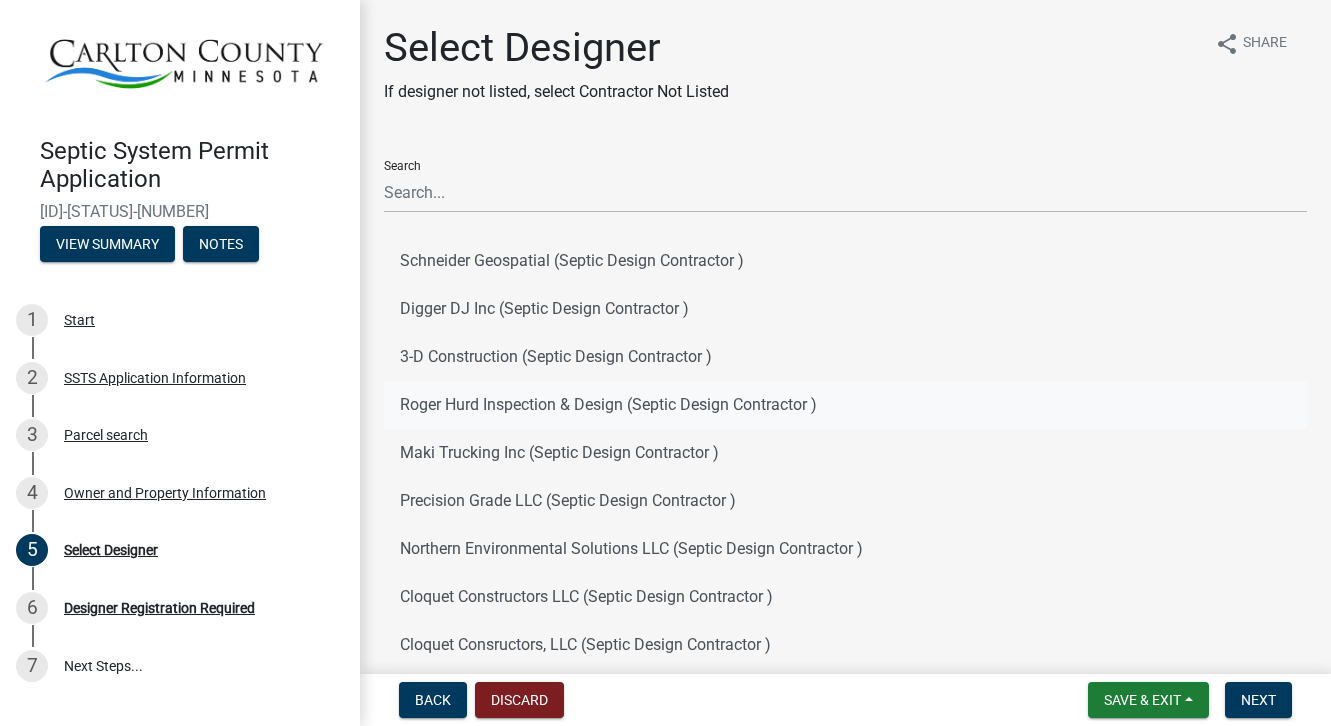 click on "Roger Hurd Inspection & Design (Septic Design Contractor )" 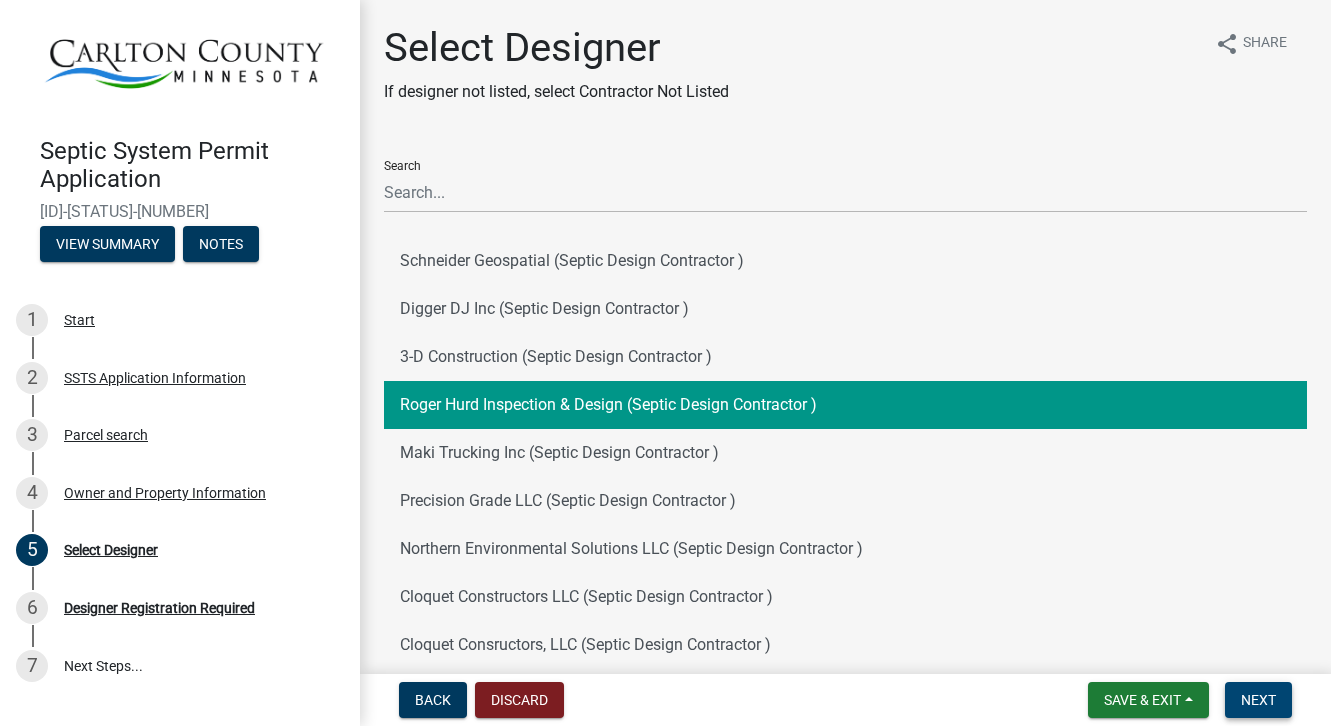 click on "Next" at bounding box center (1258, 700) 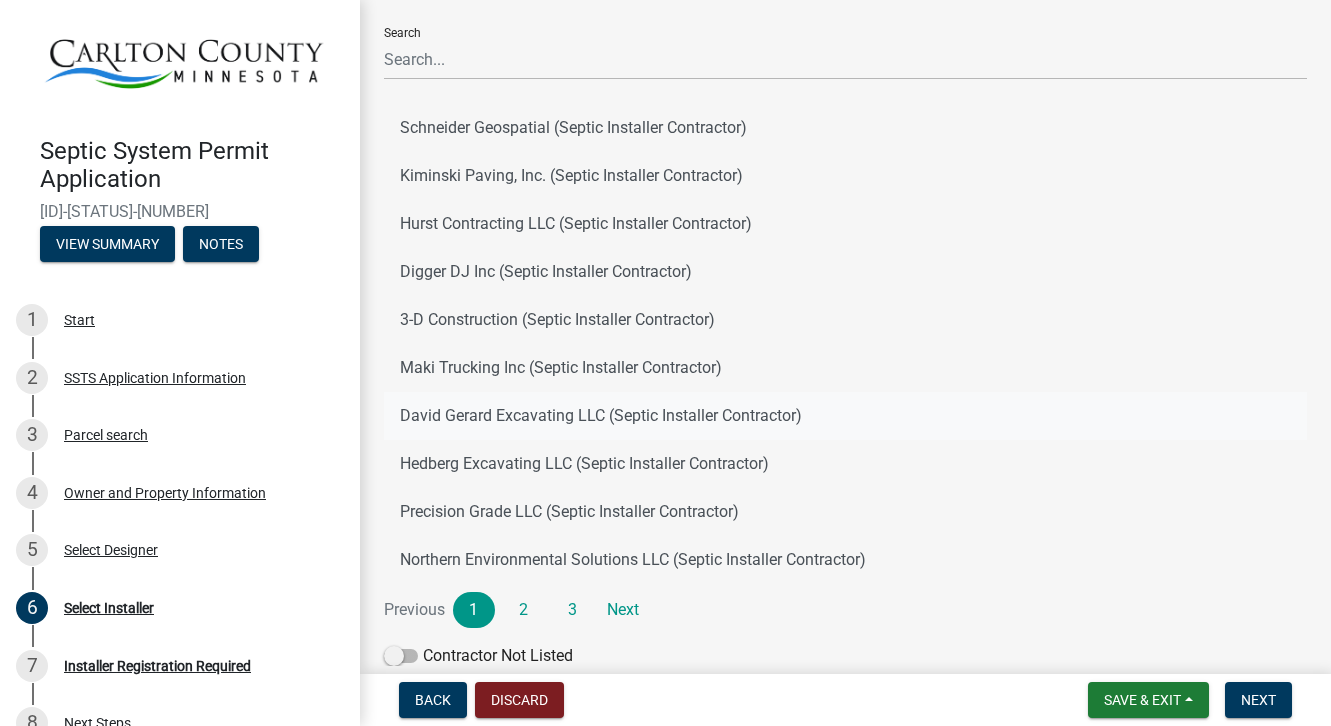 scroll, scrollTop: 144, scrollLeft: 0, axis: vertical 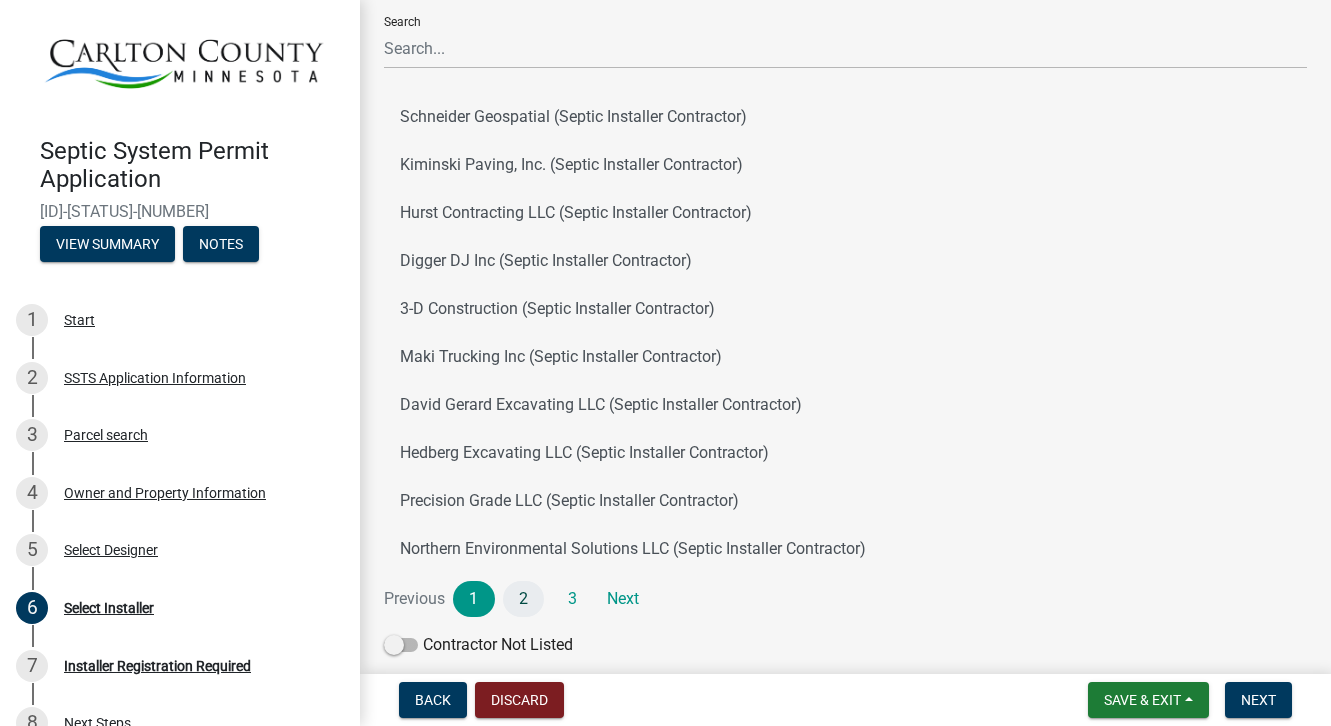 click on "2" 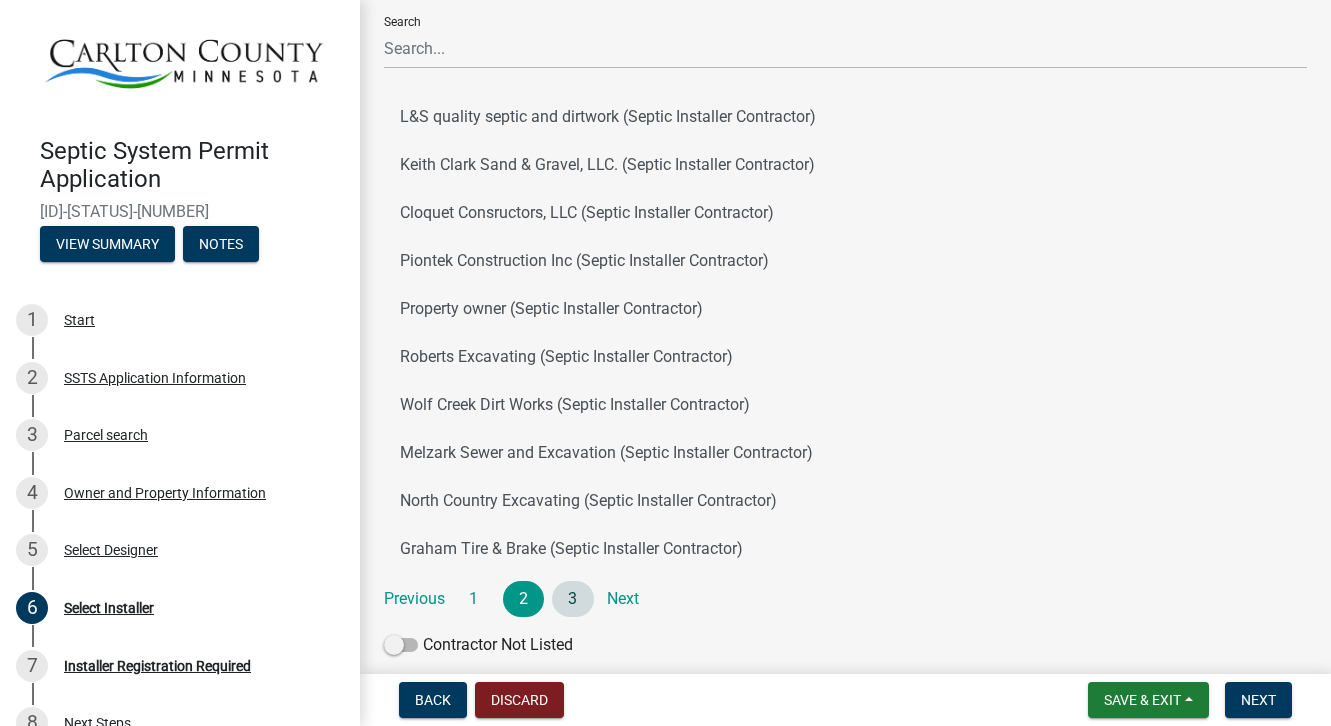 click on "3" 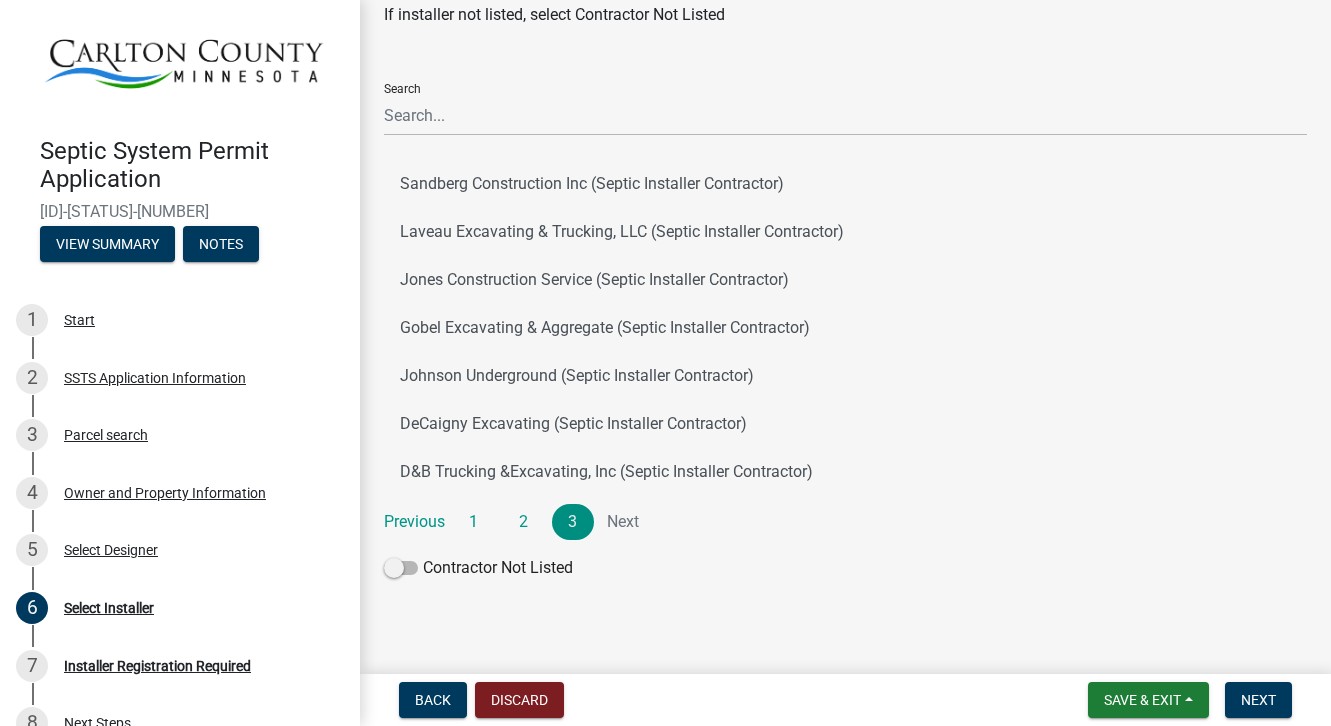 scroll, scrollTop: 77, scrollLeft: 0, axis: vertical 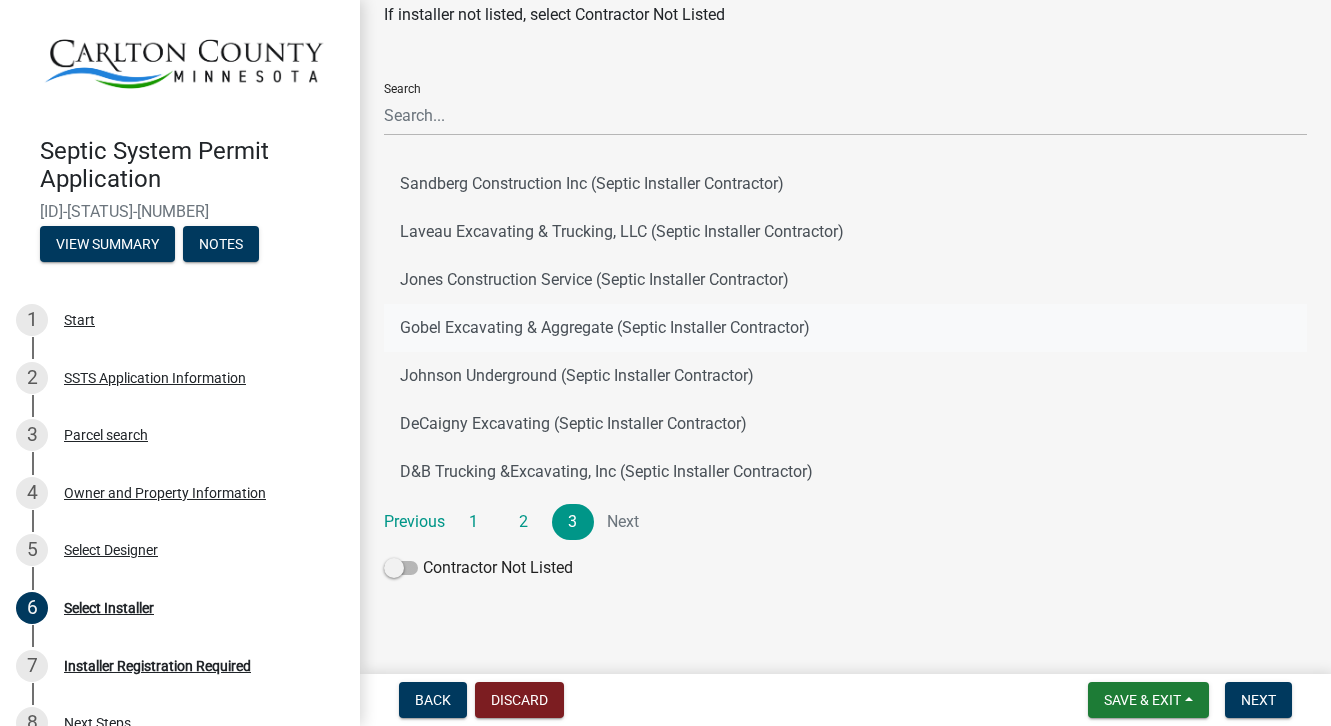 click on "Gobel Excavating & Aggregate (Septic Installer Contractor)" 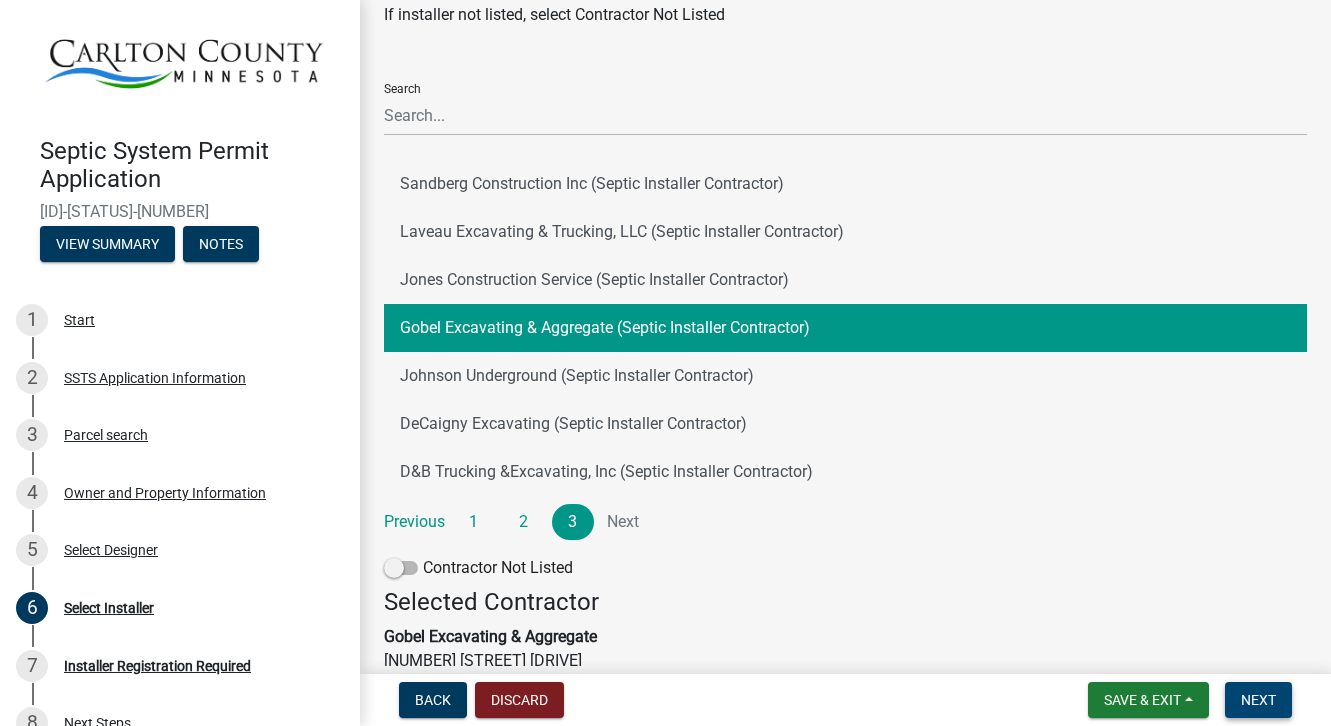 click on "Next" at bounding box center (1258, 700) 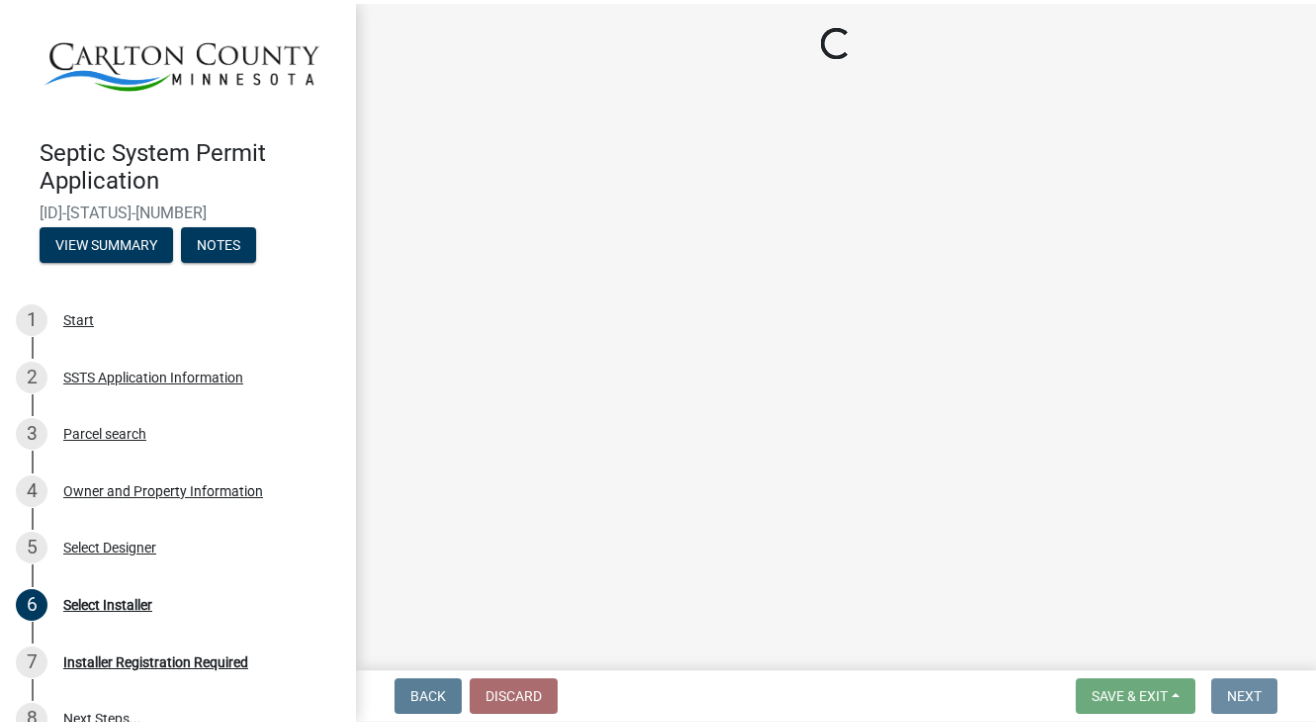 scroll, scrollTop: 0, scrollLeft: 0, axis: both 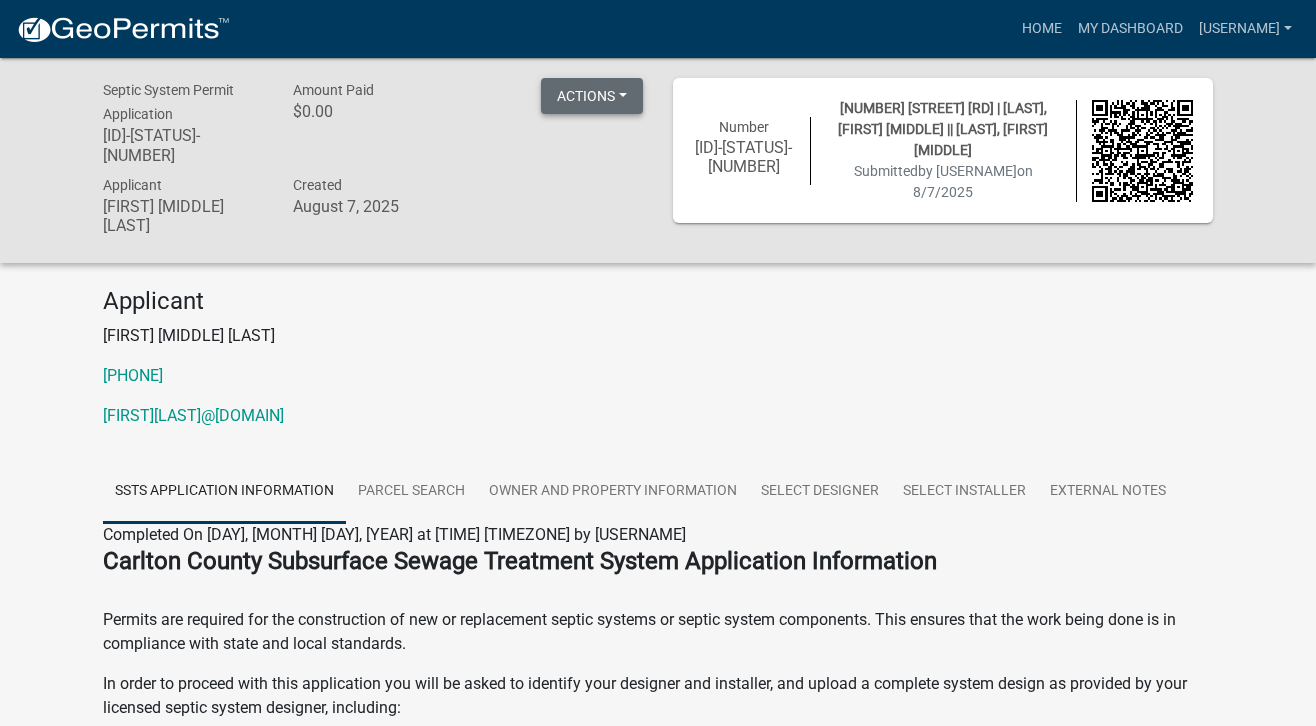 click on "Actions" at bounding box center (592, 96) 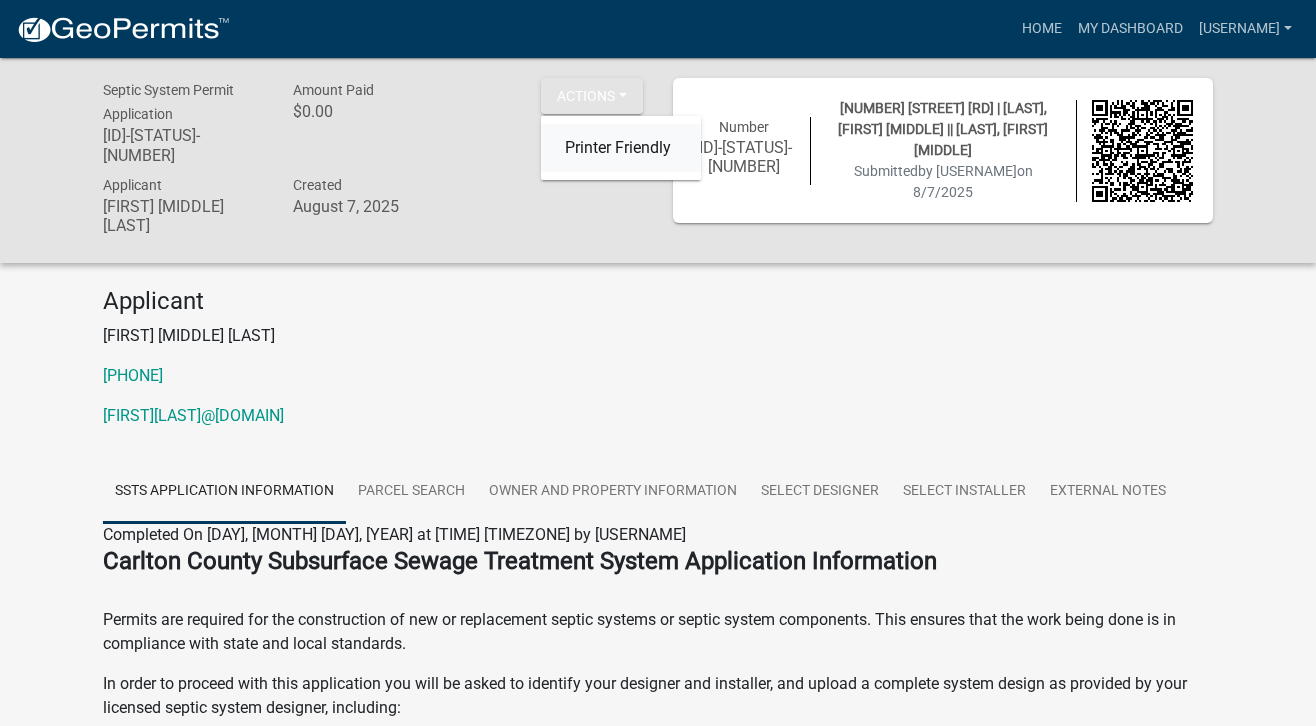click on "Printer Friendly" 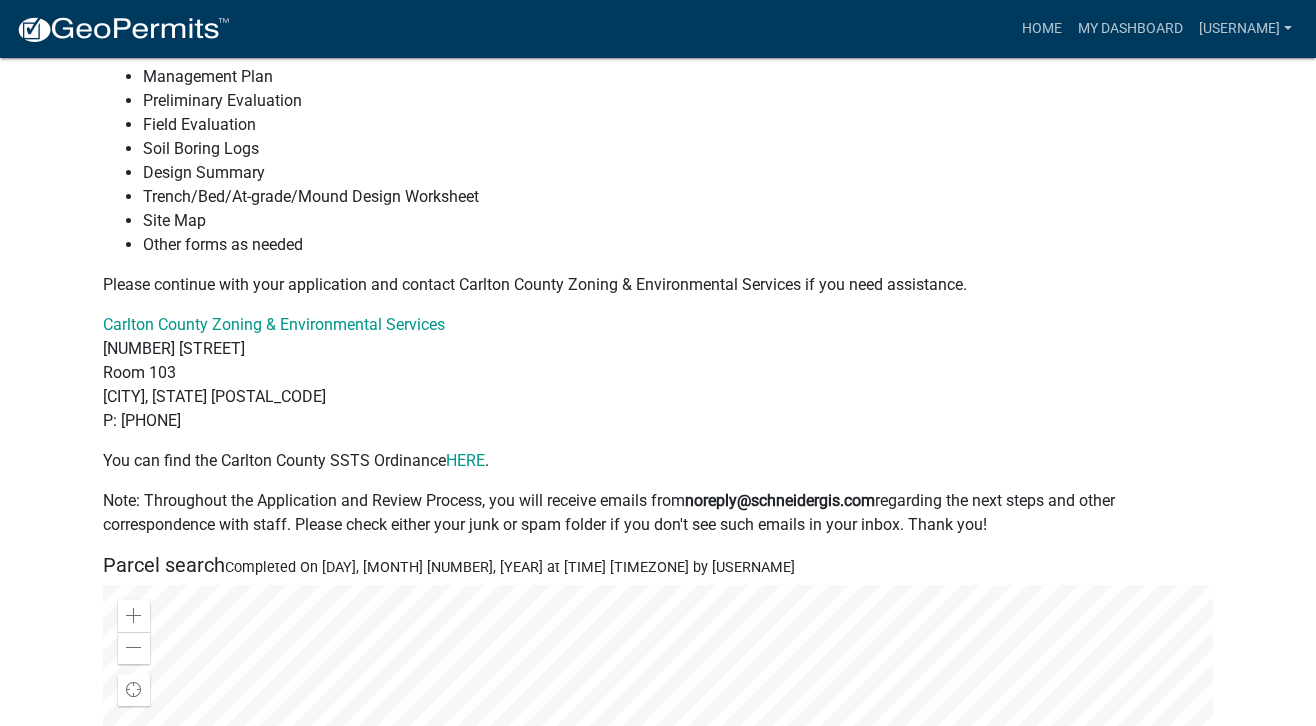 scroll, scrollTop: 620, scrollLeft: 0, axis: vertical 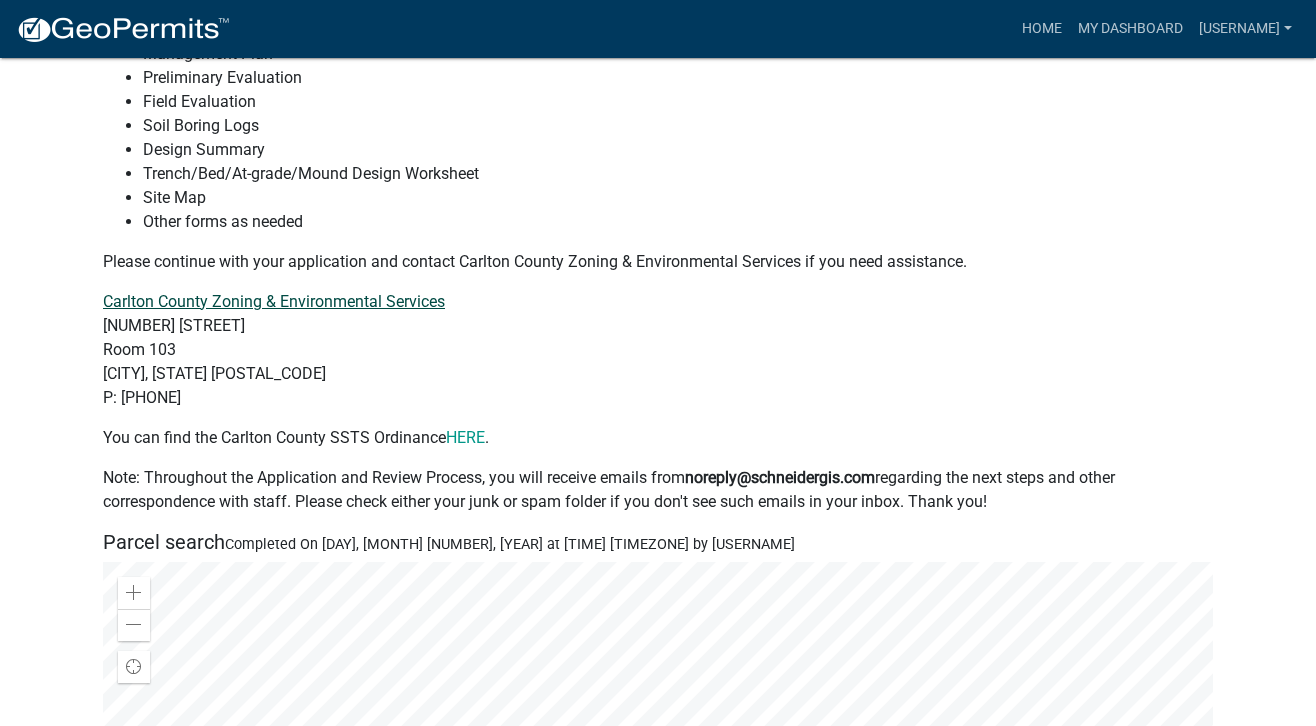 click on "Carlton County Zoning & Environmental Services" 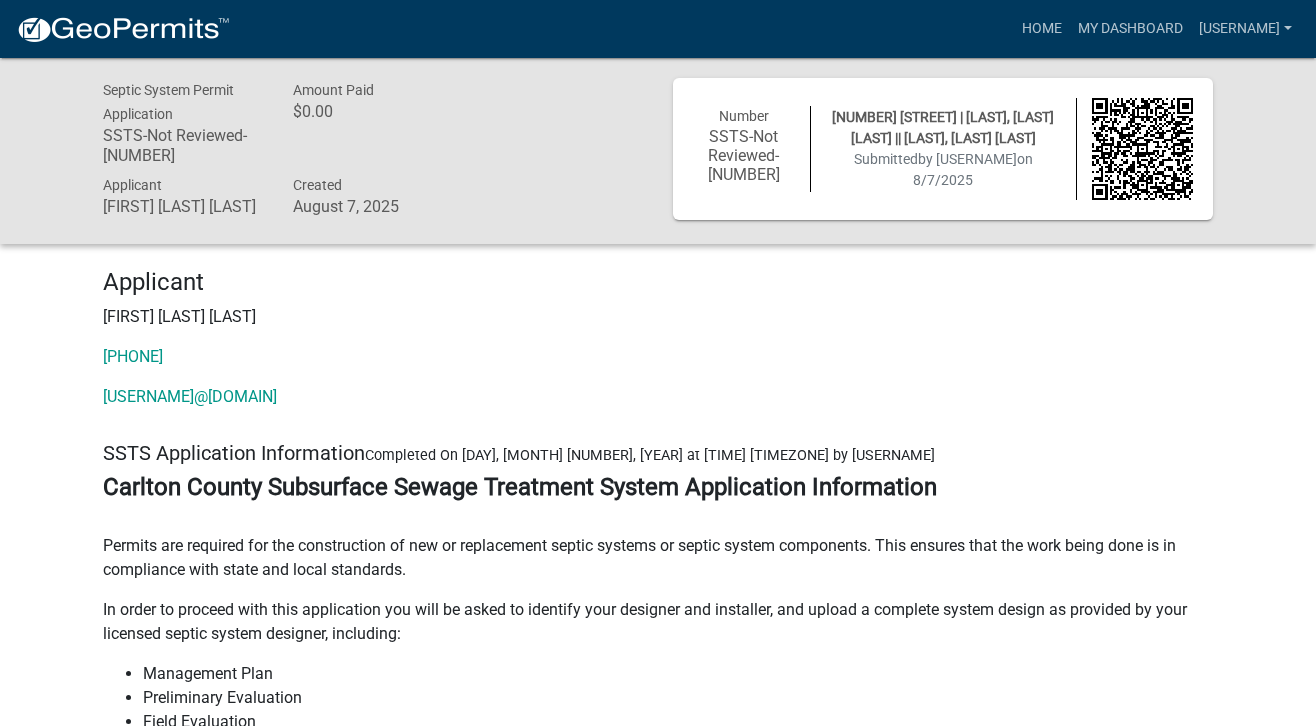 scroll, scrollTop: 0, scrollLeft: 0, axis: both 